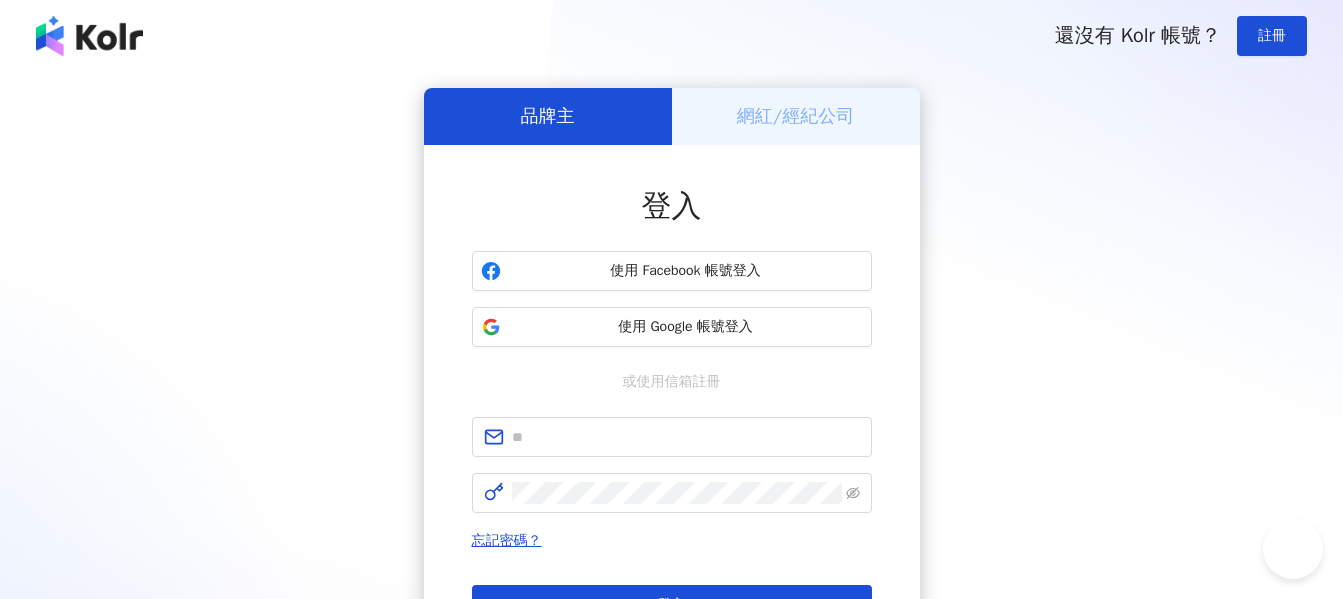 scroll, scrollTop: 0, scrollLeft: 0, axis: both 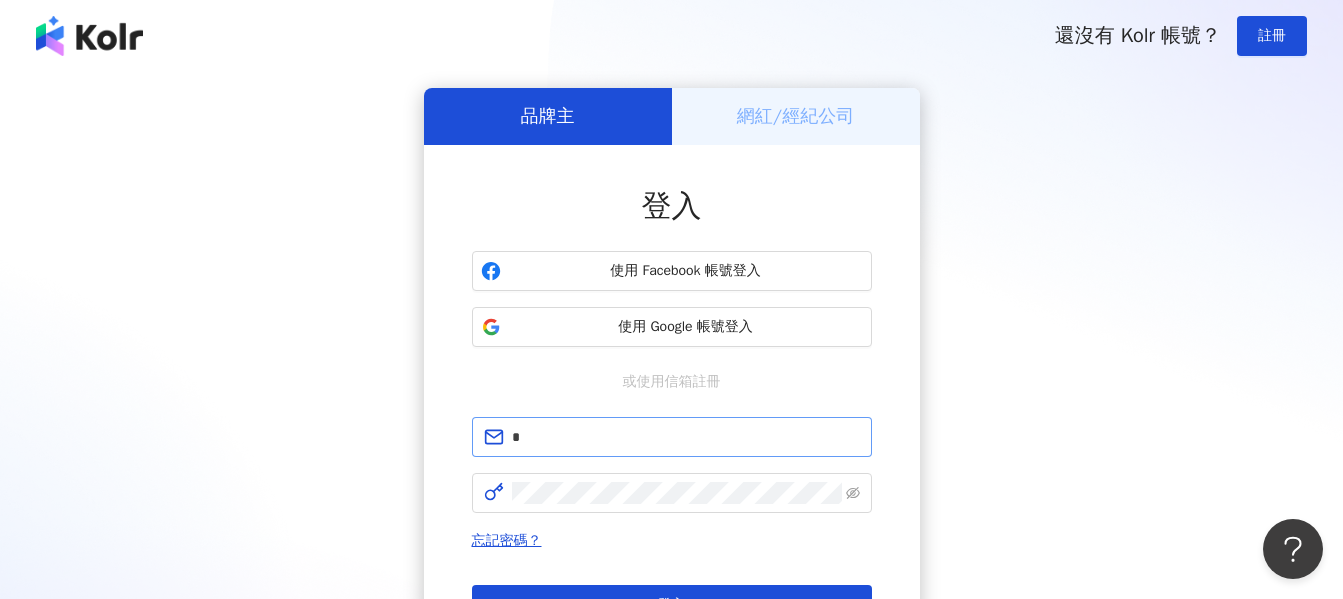 type on "**********" 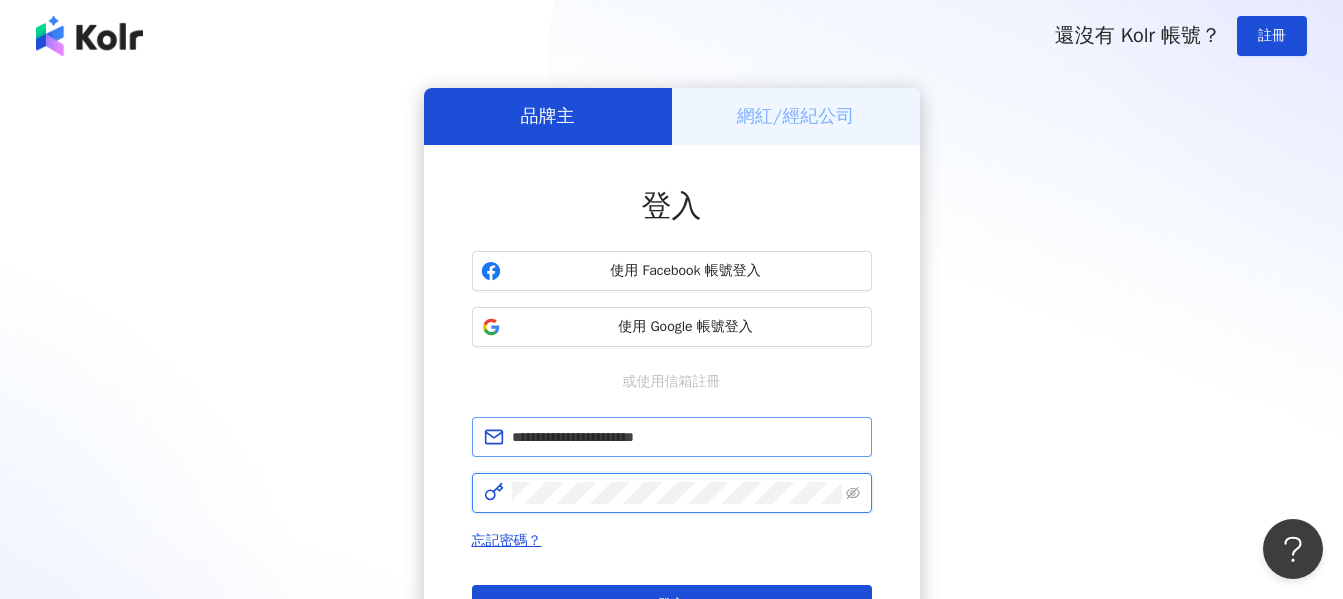 click on "登入" at bounding box center [672, 605] 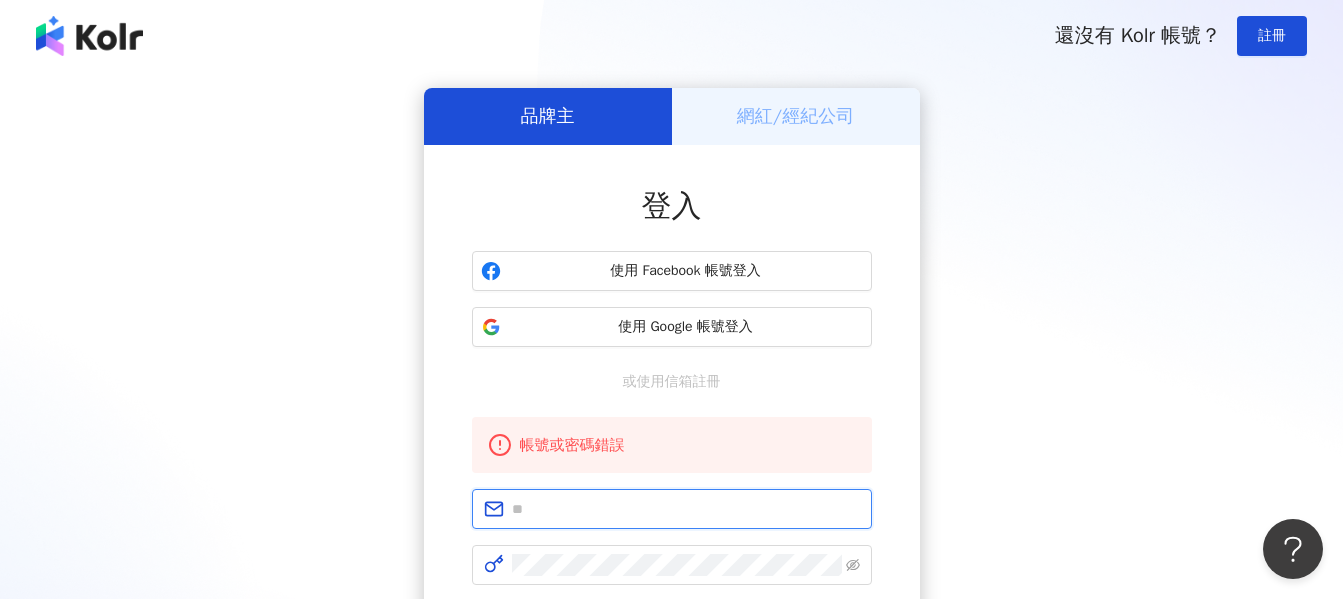 click at bounding box center [686, 509] 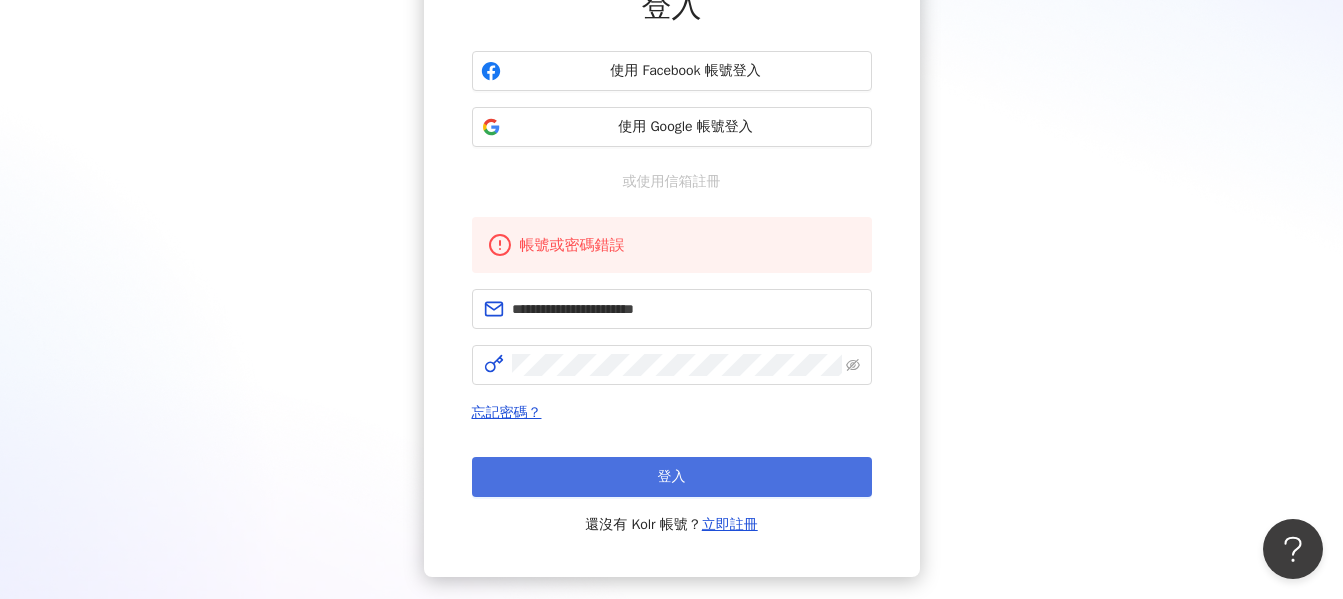 click on "登入" at bounding box center (672, 477) 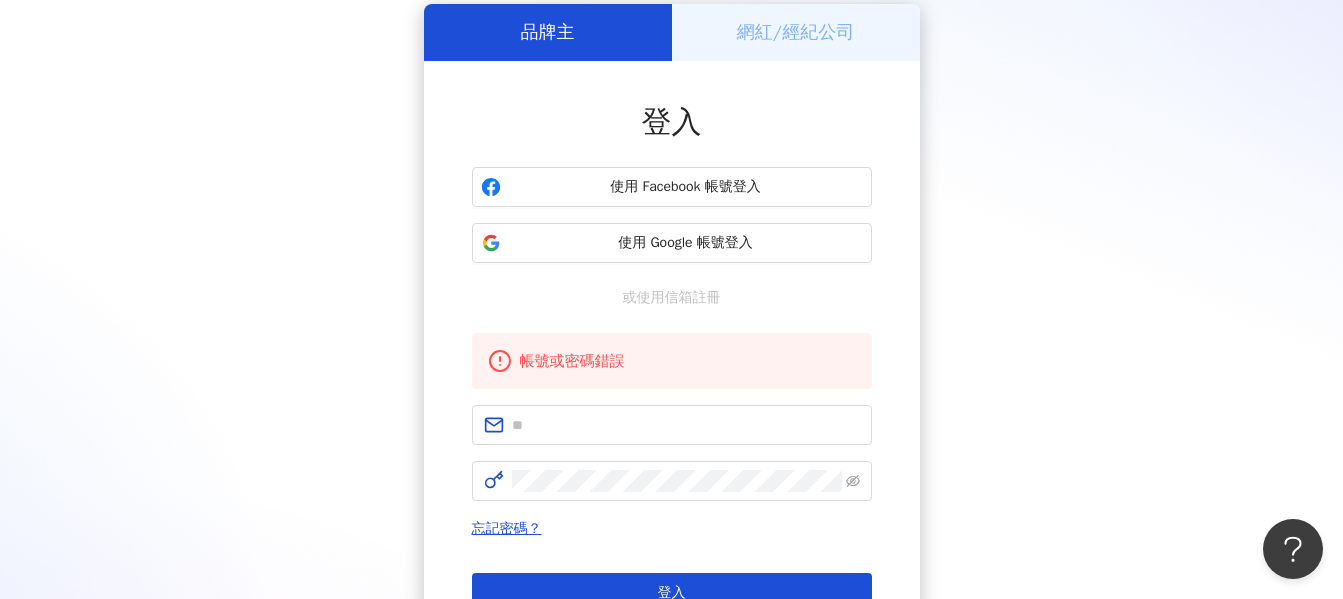 scroll, scrollTop: 0, scrollLeft: 0, axis: both 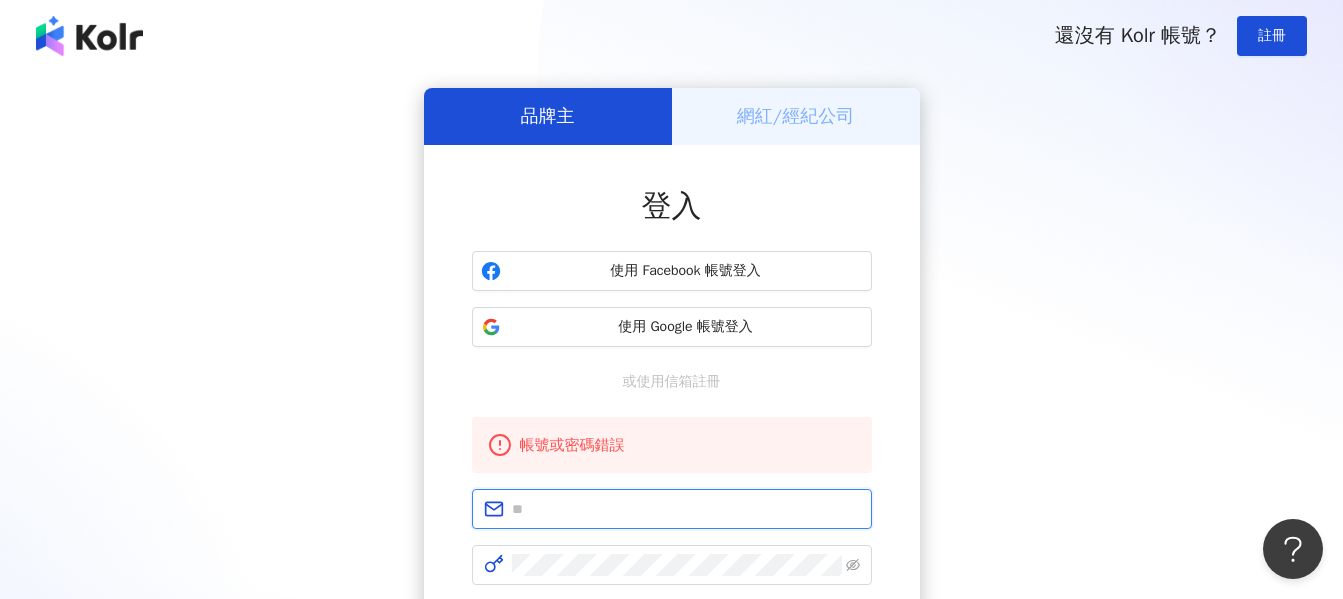 click at bounding box center [686, 509] 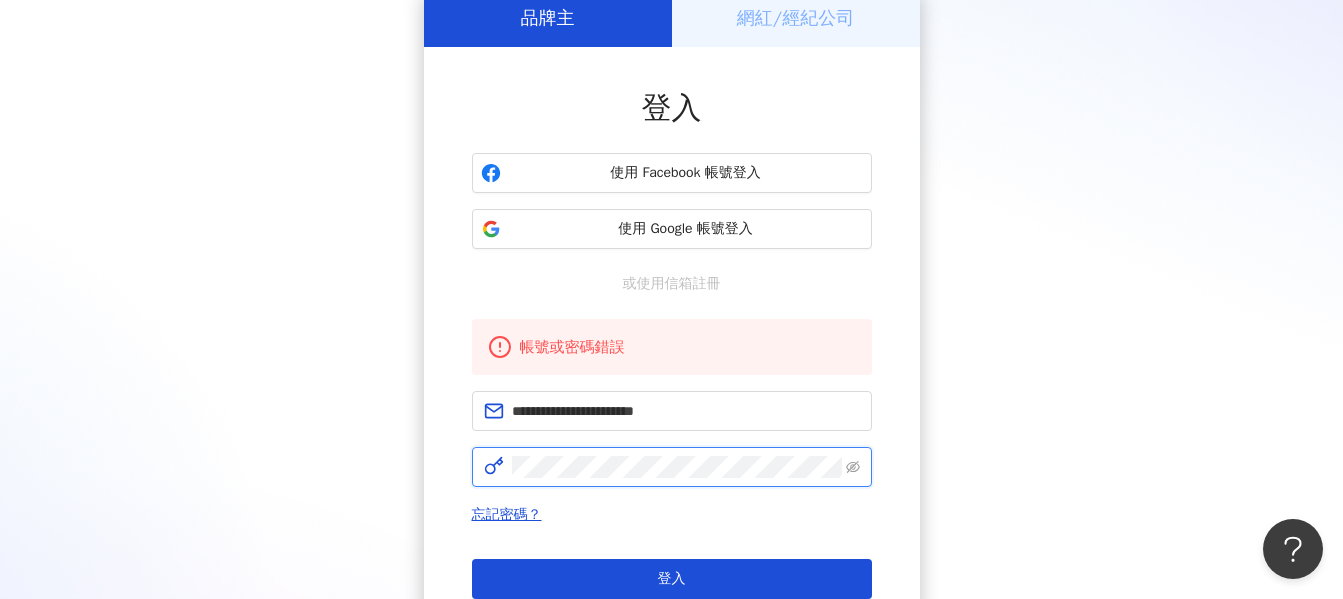 scroll, scrollTop: 200, scrollLeft: 0, axis: vertical 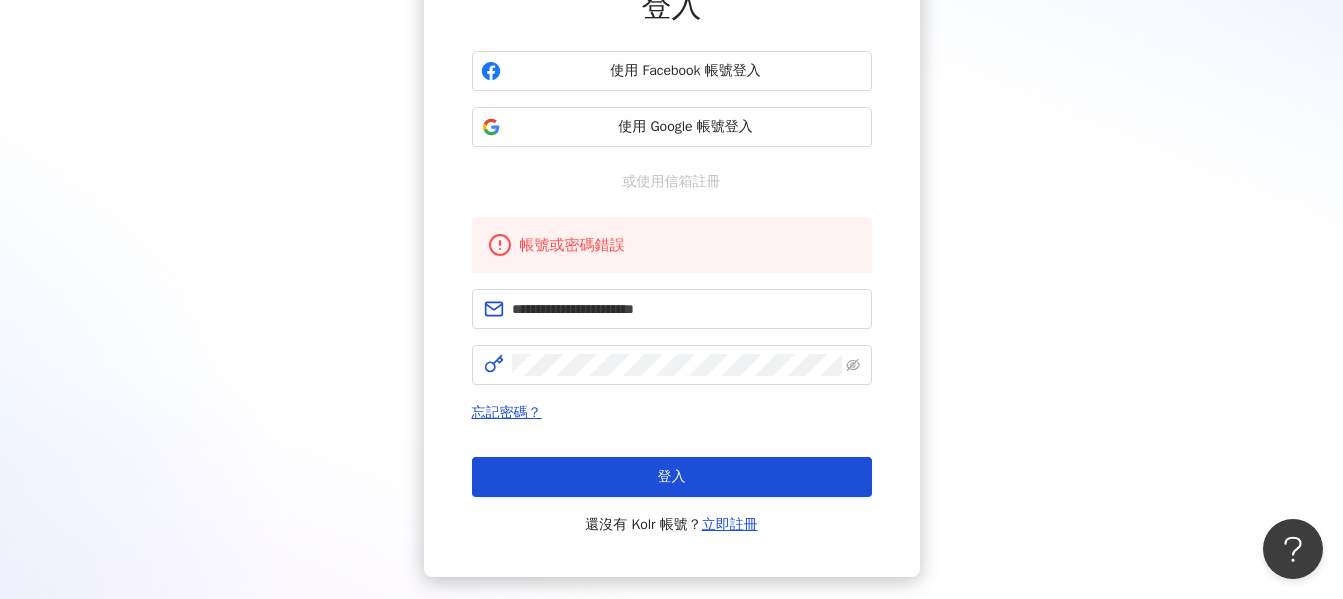 click on "登入 還沒有 Kolr 帳號？ 立即註冊" at bounding box center (672, 497) 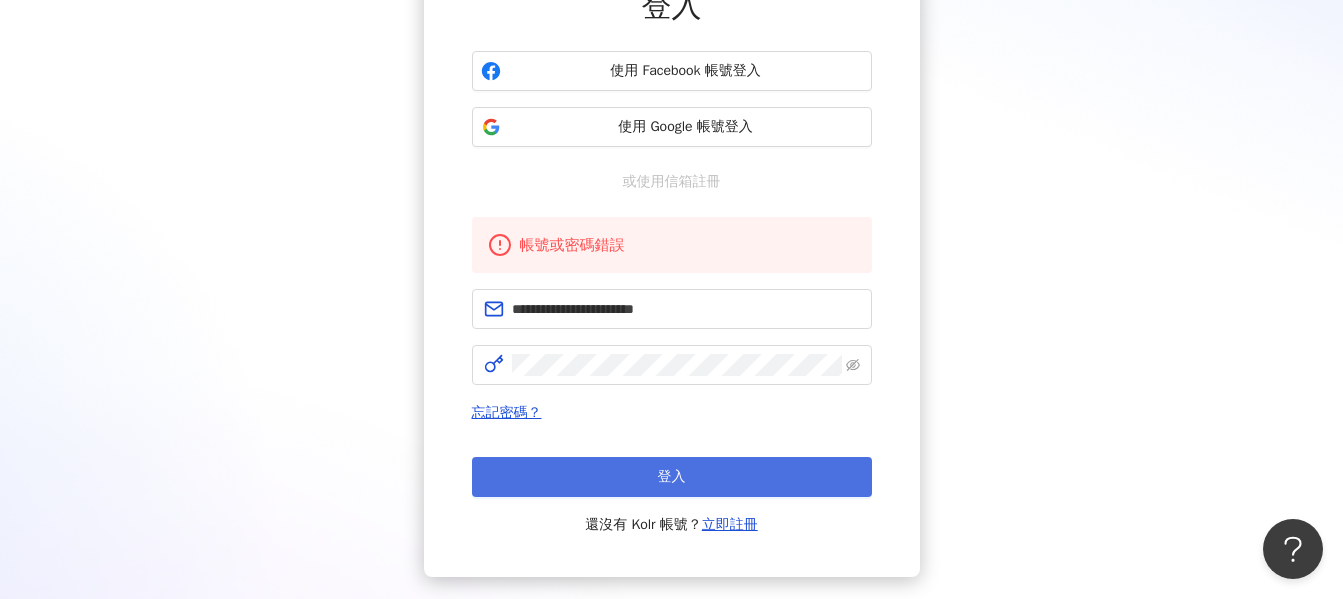 click on "登入" at bounding box center (672, 477) 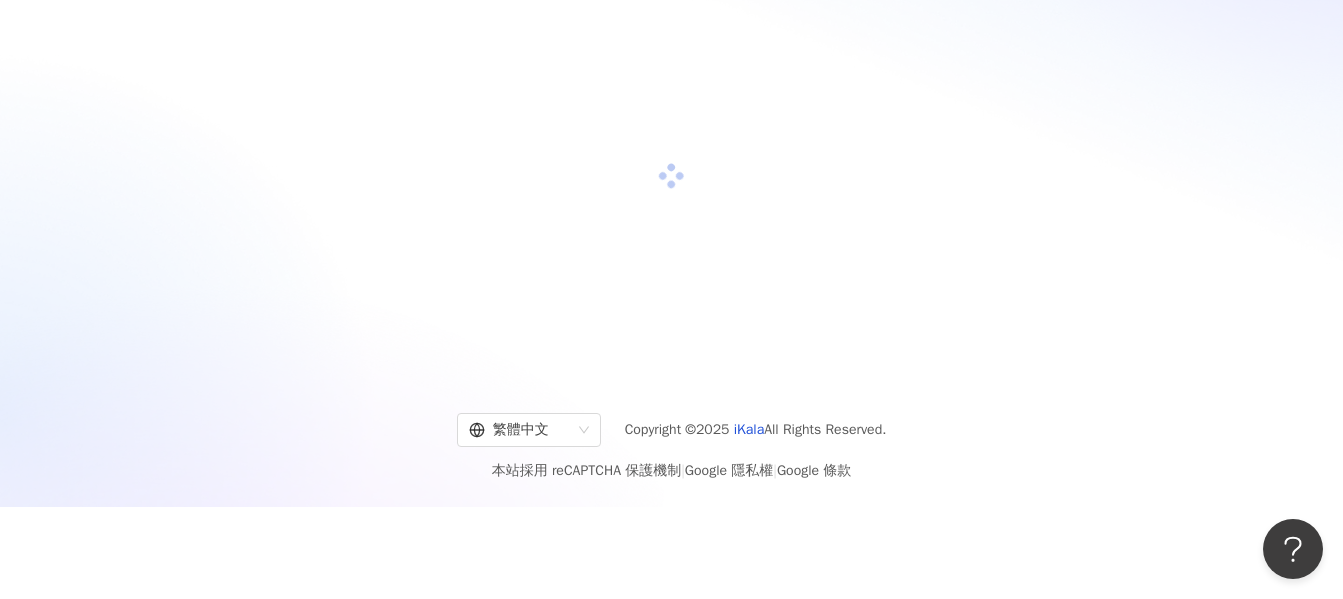 scroll, scrollTop: 200, scrollLeft: 0, axis: vertical 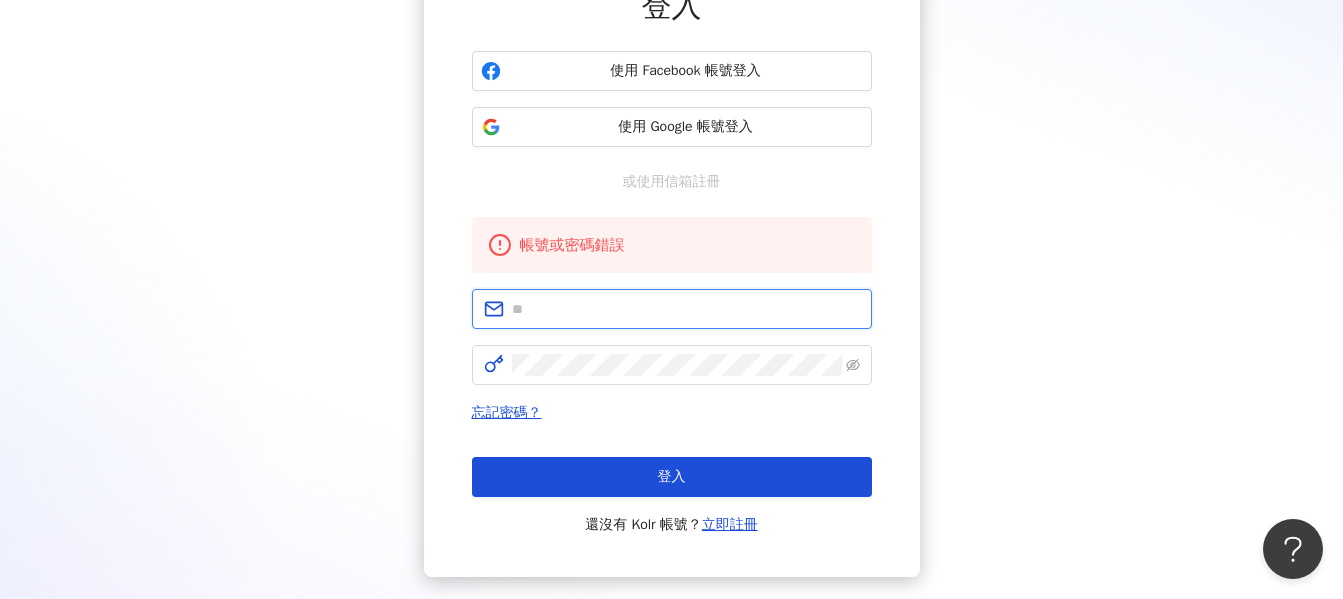 click at bounding box center [686, 309] 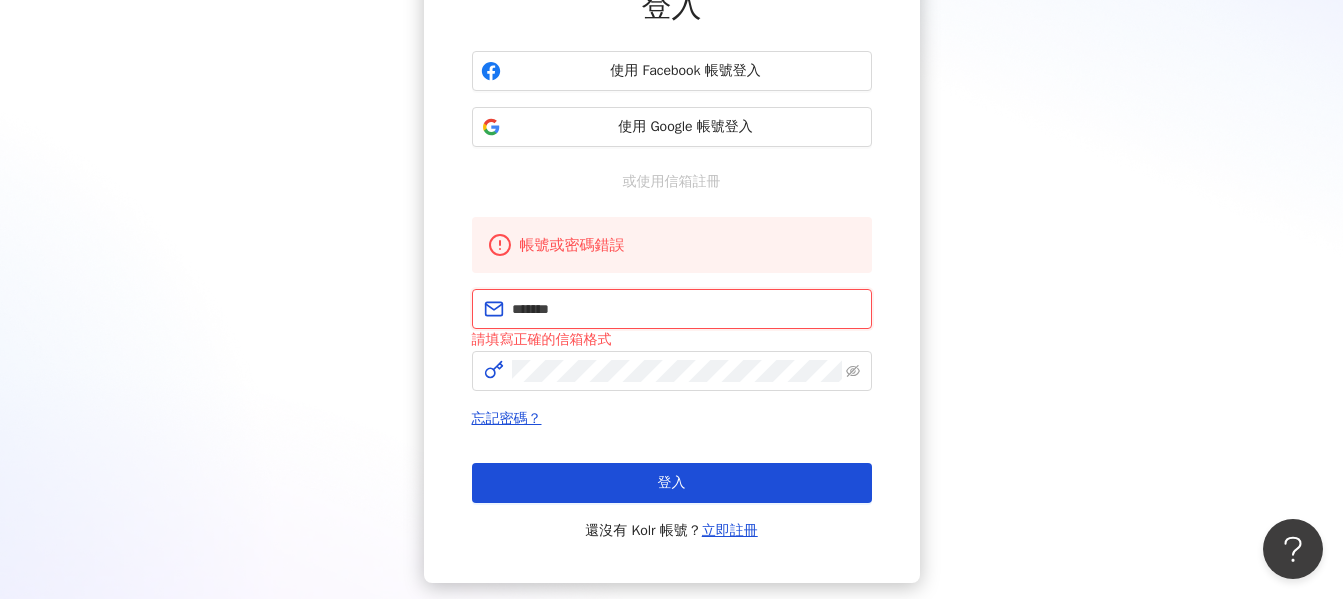 click on "*******" at bounding box center [686, 309] 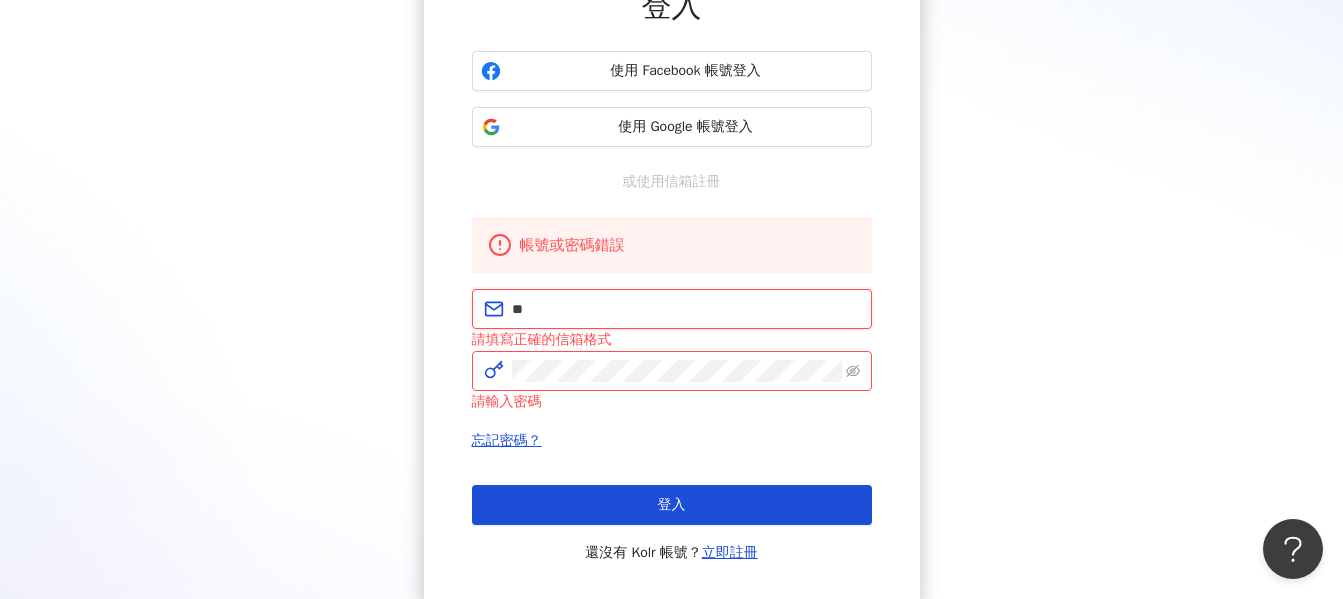 type on "*" 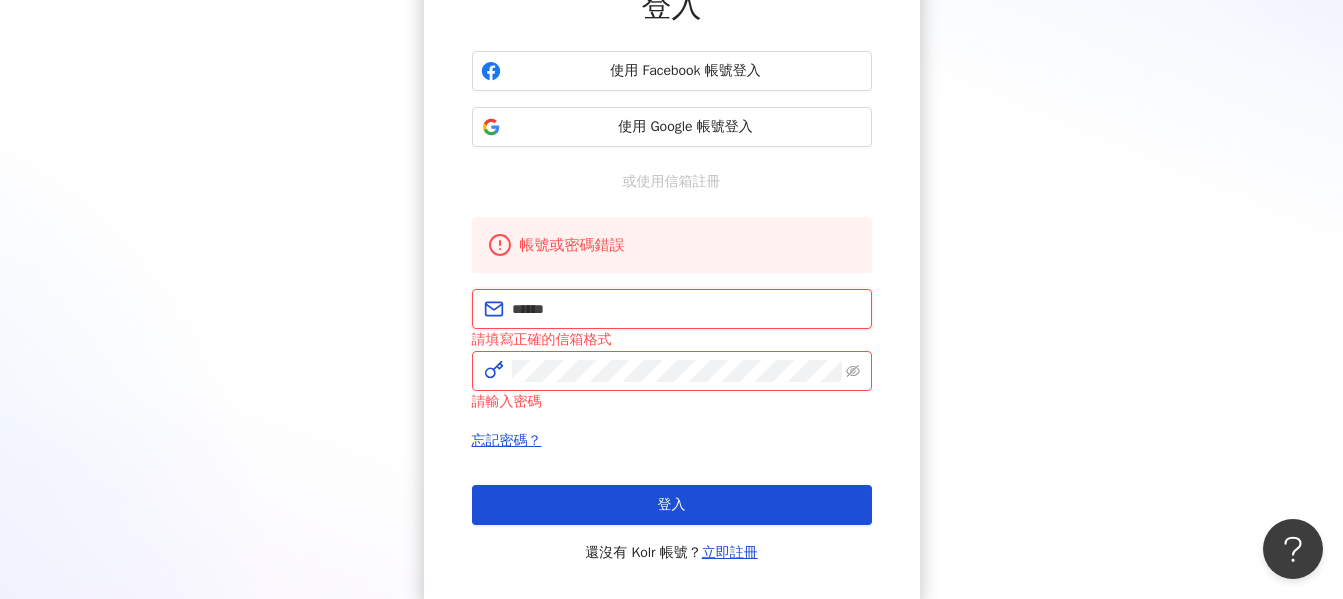type on "**********" 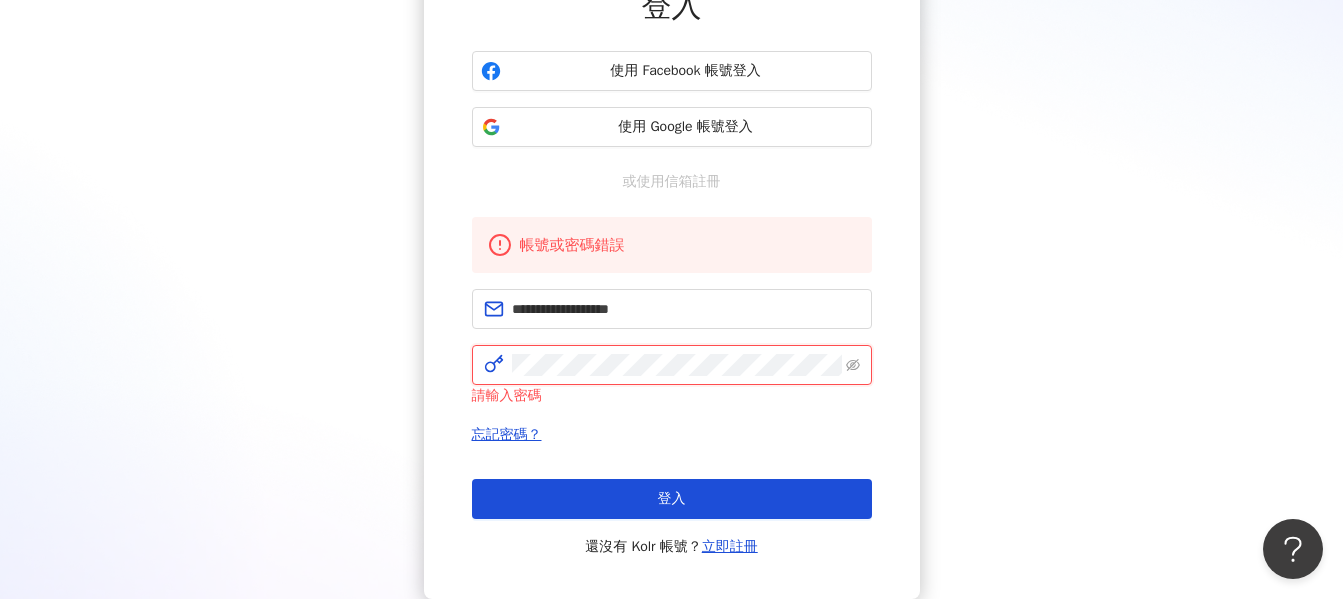 click on "登入" at bounding box center (672, 499) 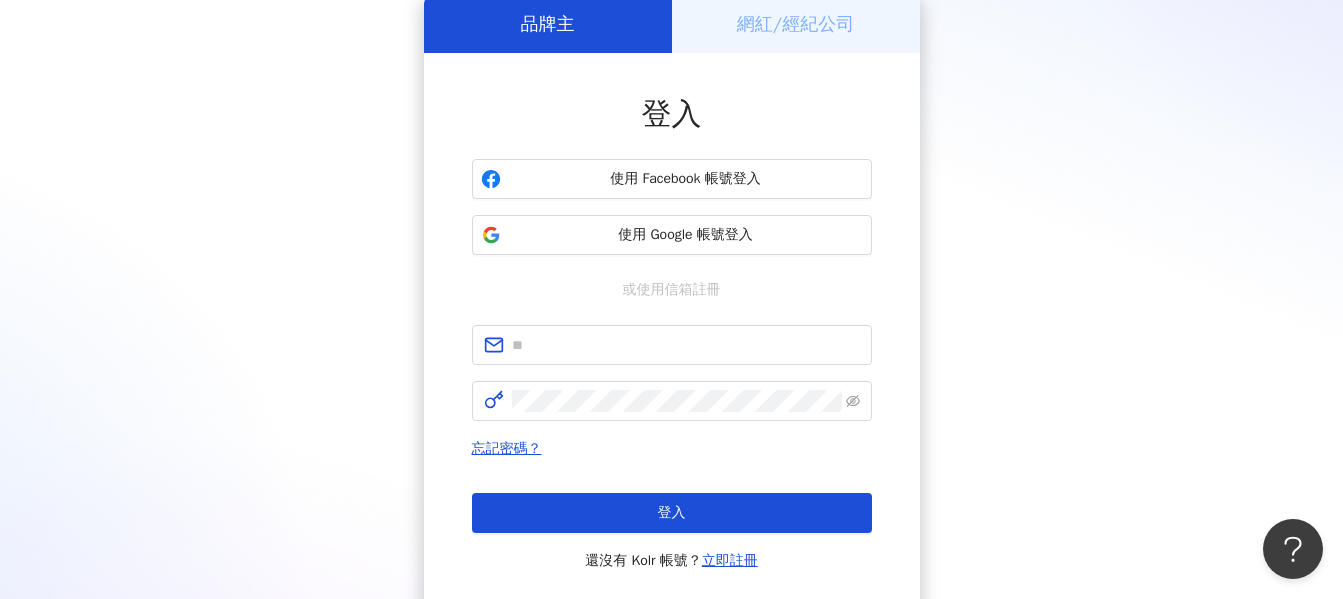 scroll, scrollTop: 200, scrollLeft: 0, axis: vertical 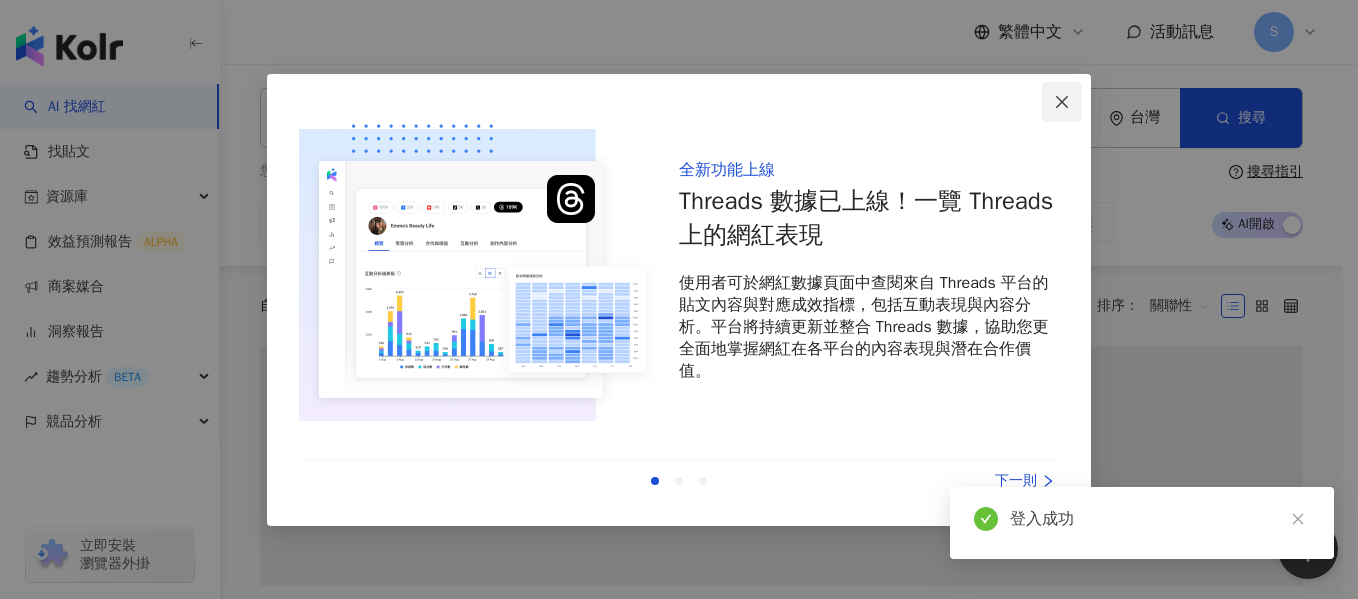 click 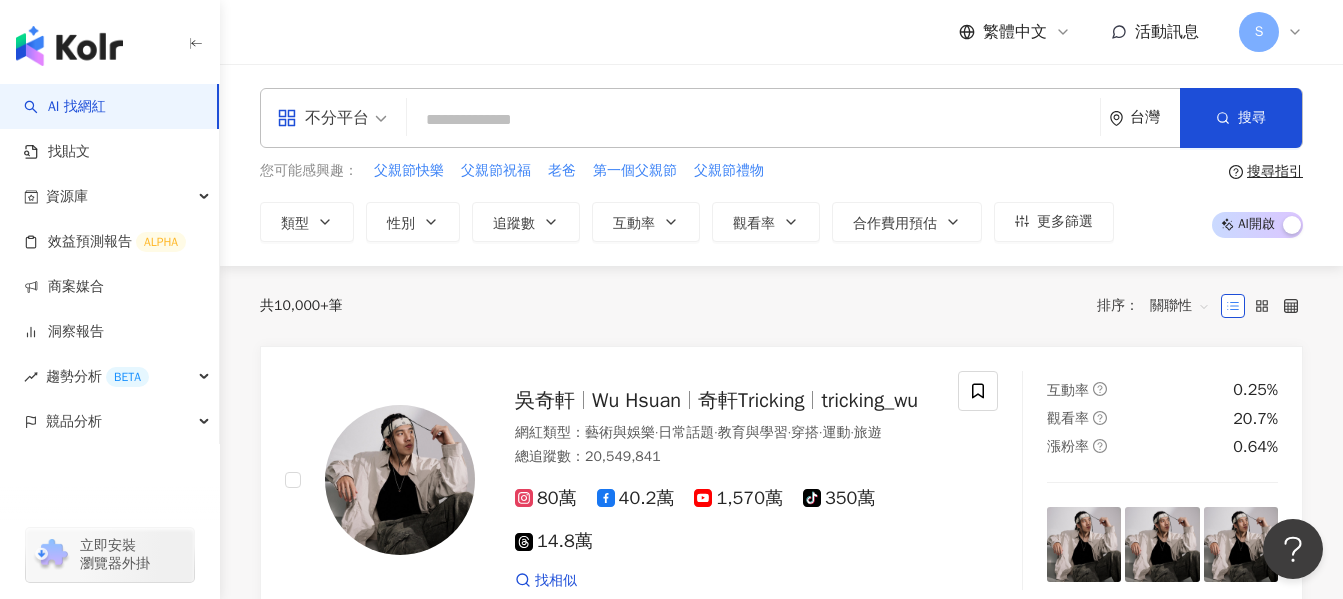click at bounding box center (753, 120) 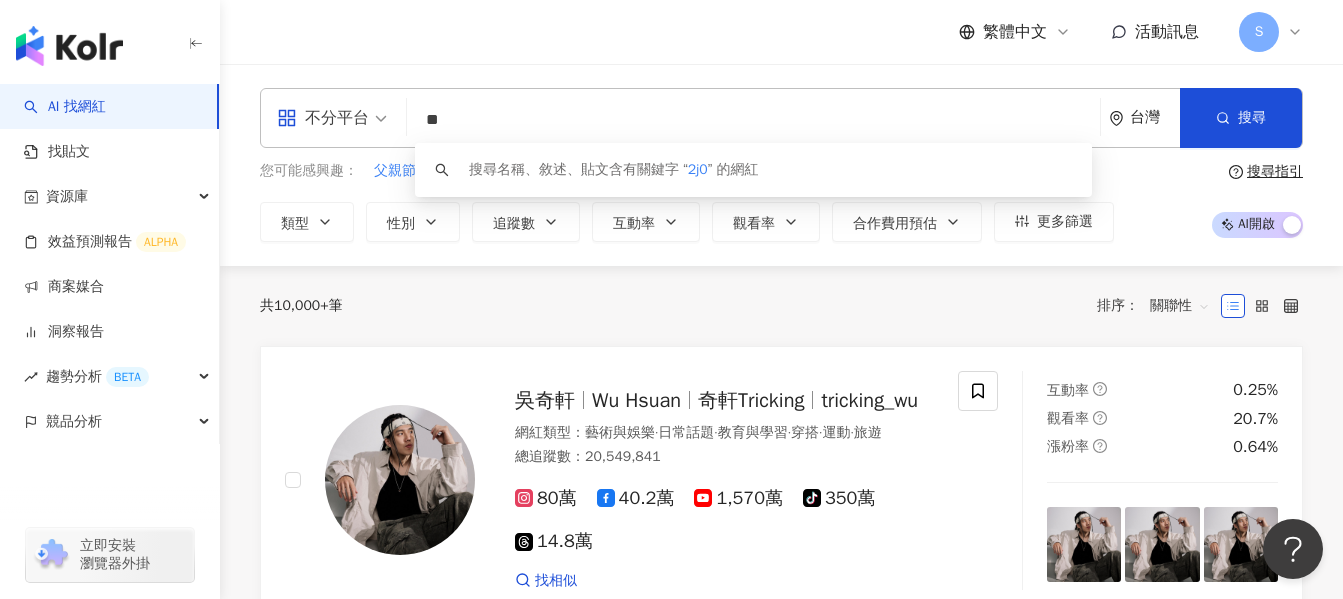 type on "*" 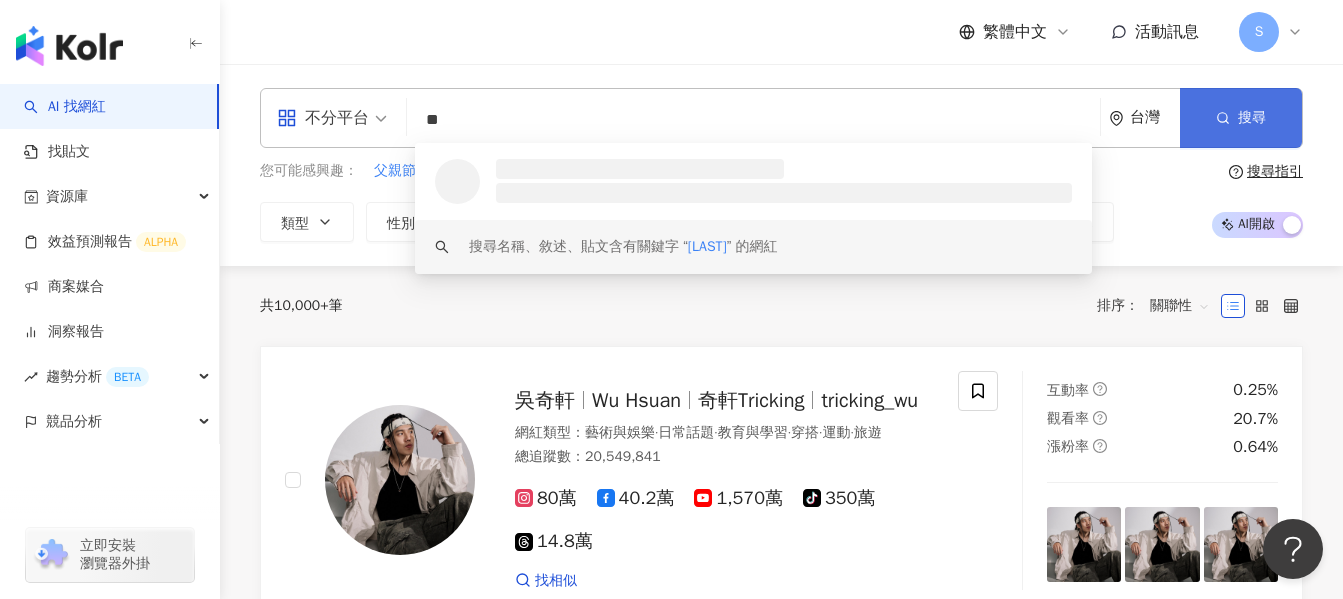 type on "**" 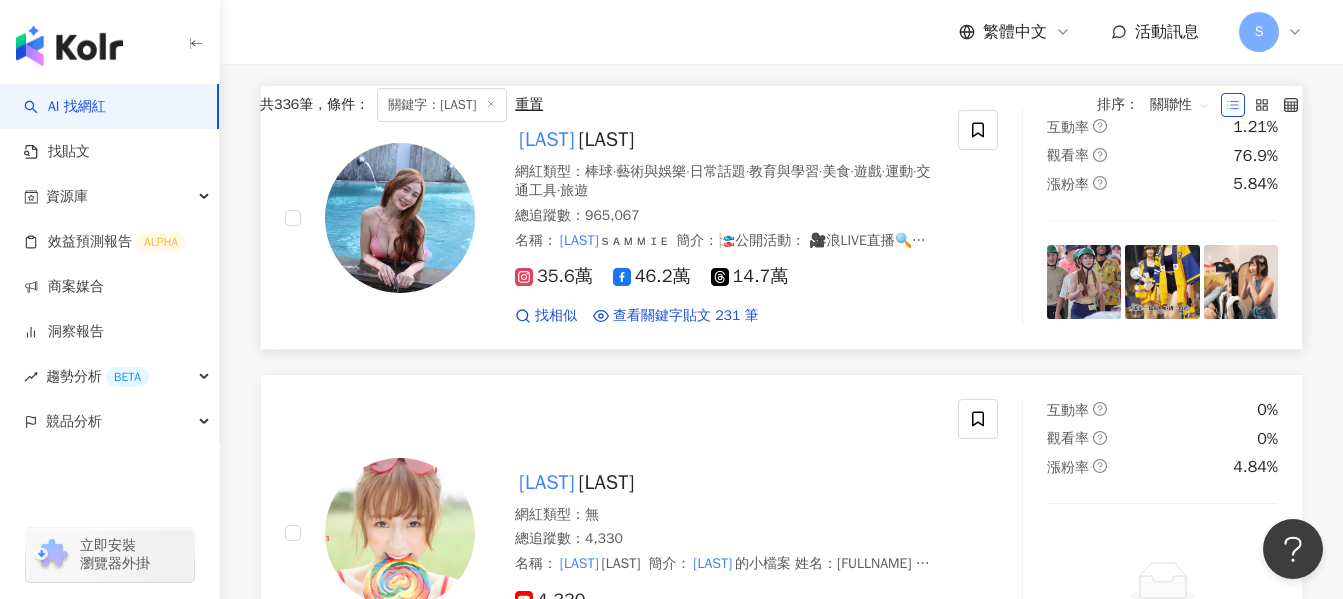 scroll, scrollTop: 600, scrollLeft: 0, axis: vertical 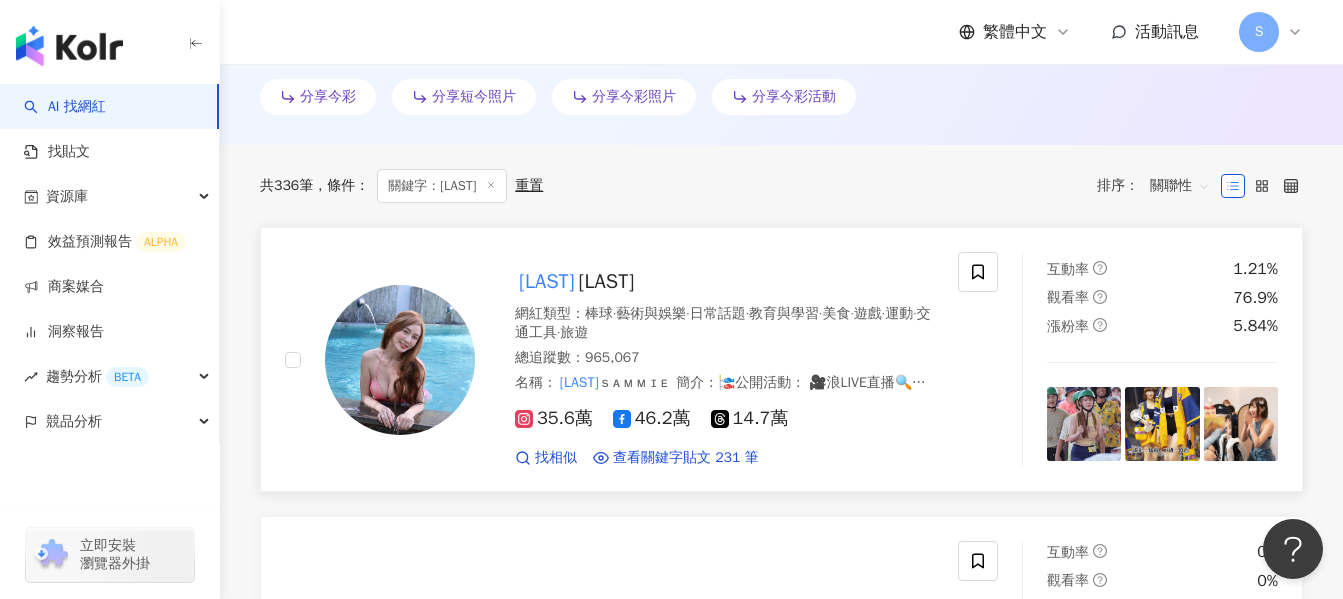 click on "短今 Sammie" at bounding box center [724, 282] 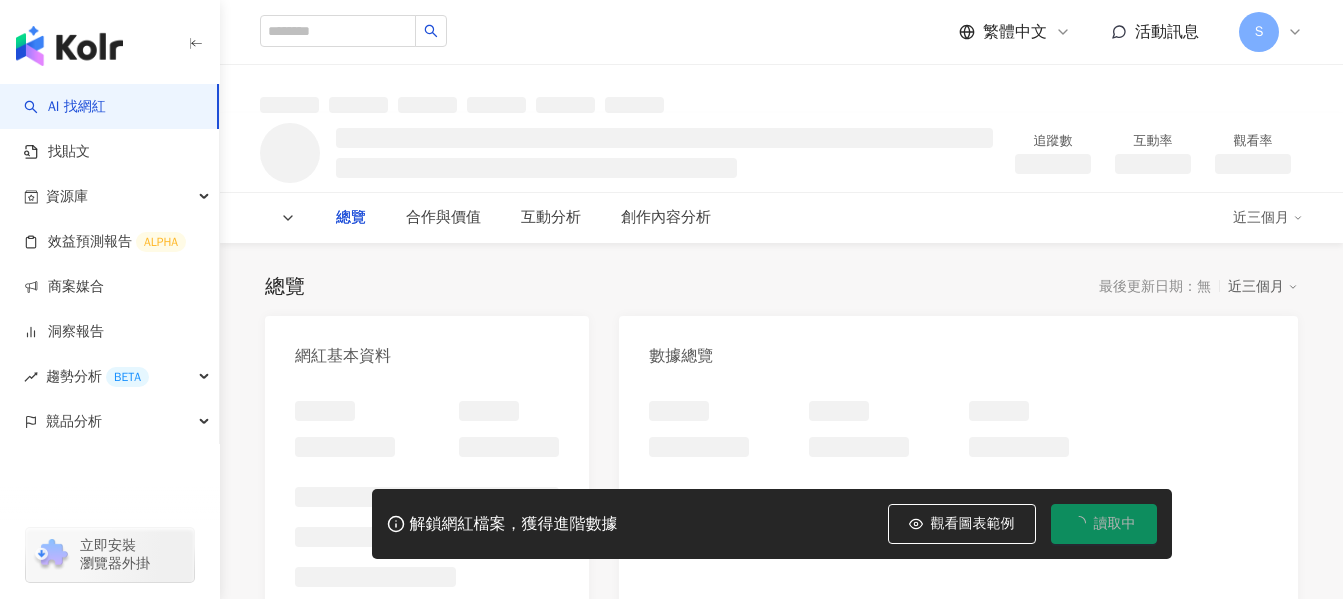 scroll, scrollTop: 0, scrollLeft: 0, axis: both 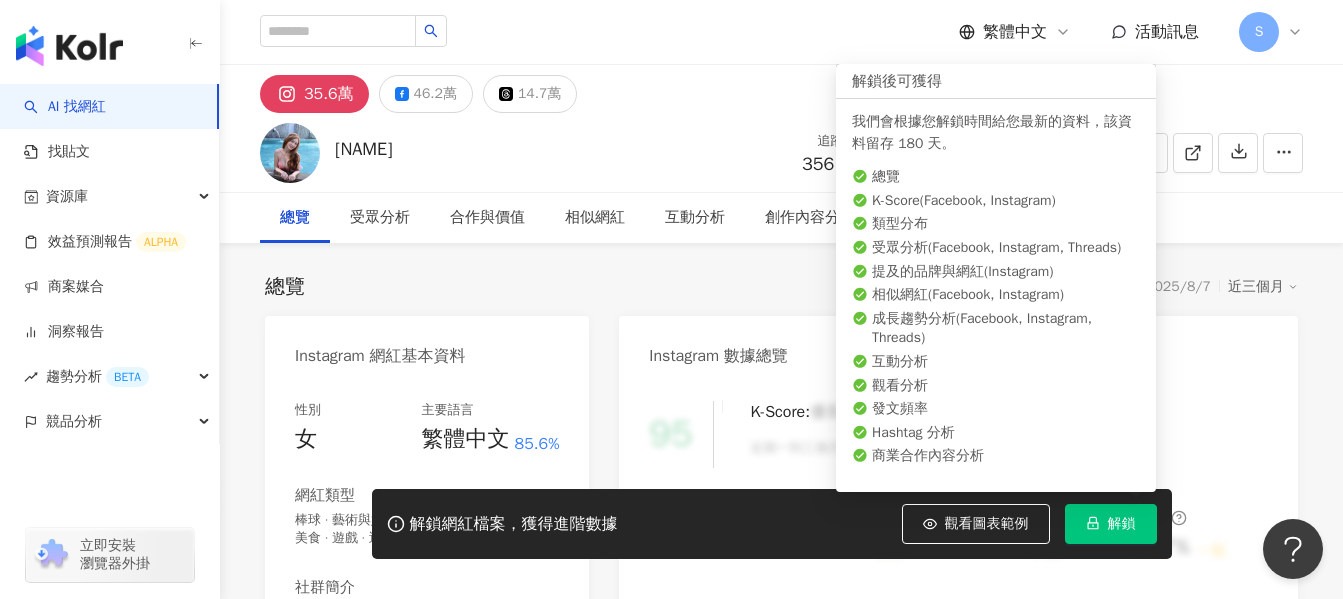 click on "解鎖" at bounding box center [1122, 524] 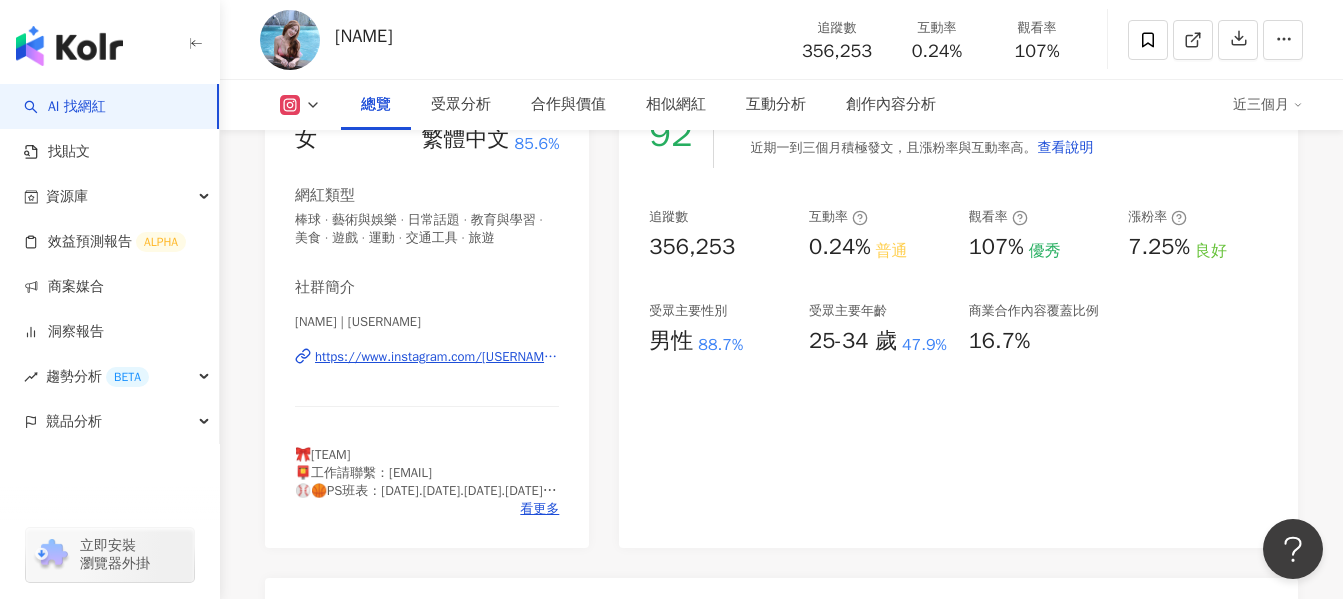 scroll, scrollTop: 100, scrollLeft: 0, axis: vertical 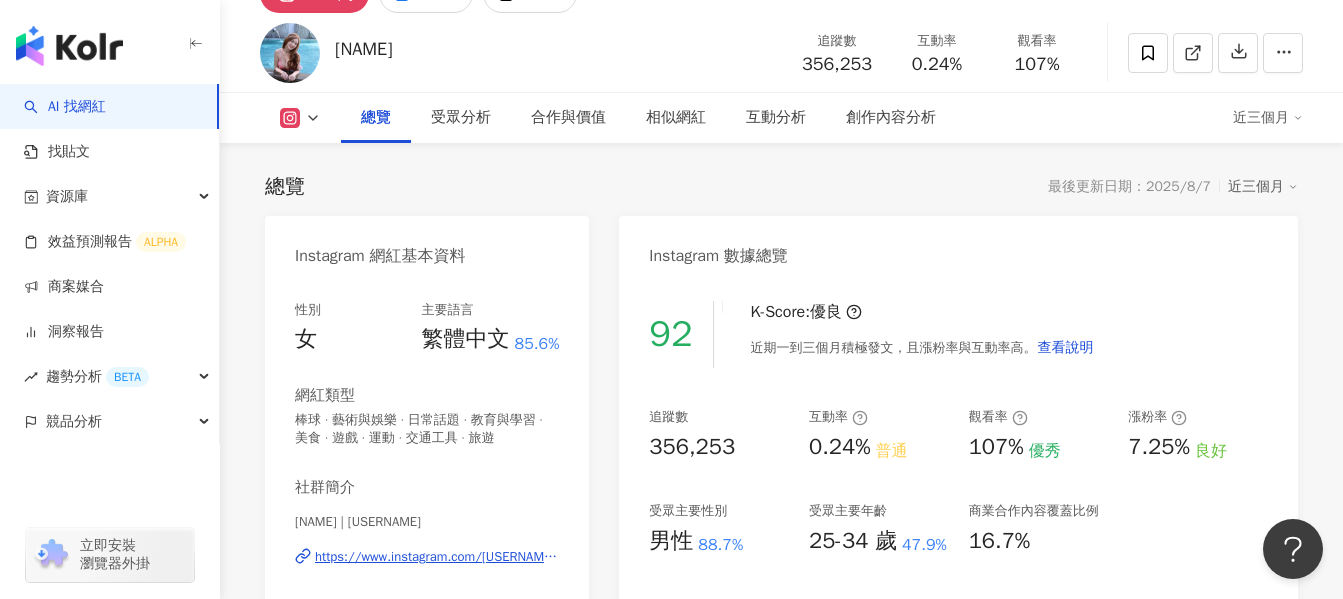 click at bounding box center [300, 118] 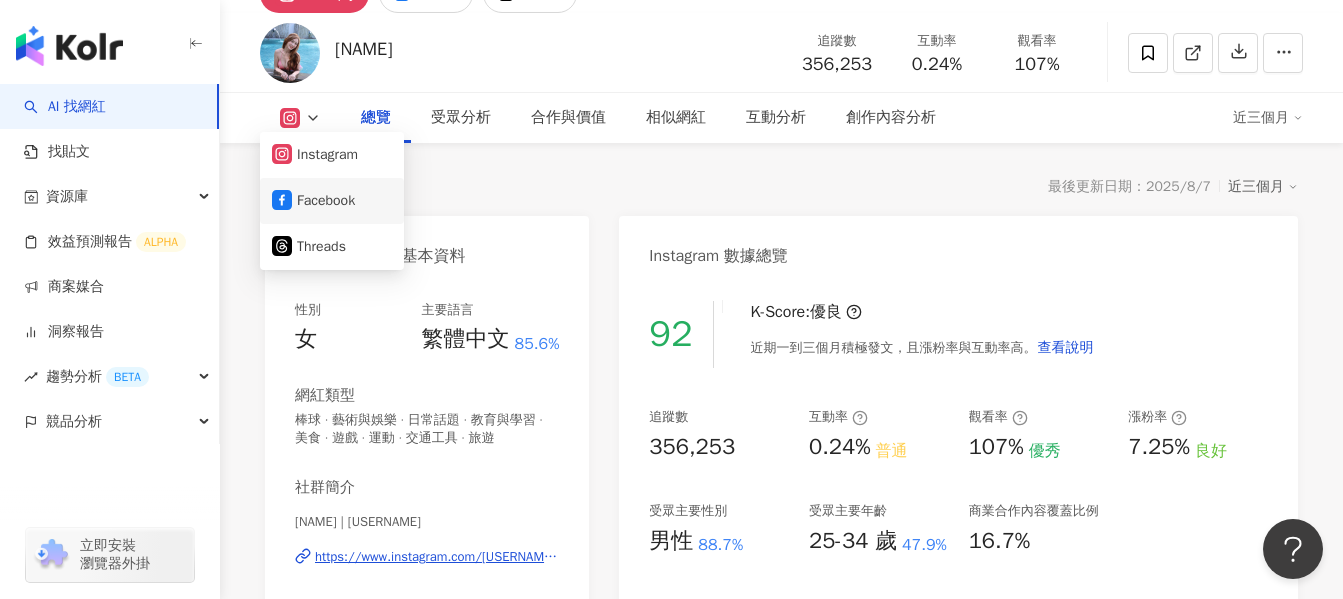 click on "Facebook" at bounding box center [332, 201] 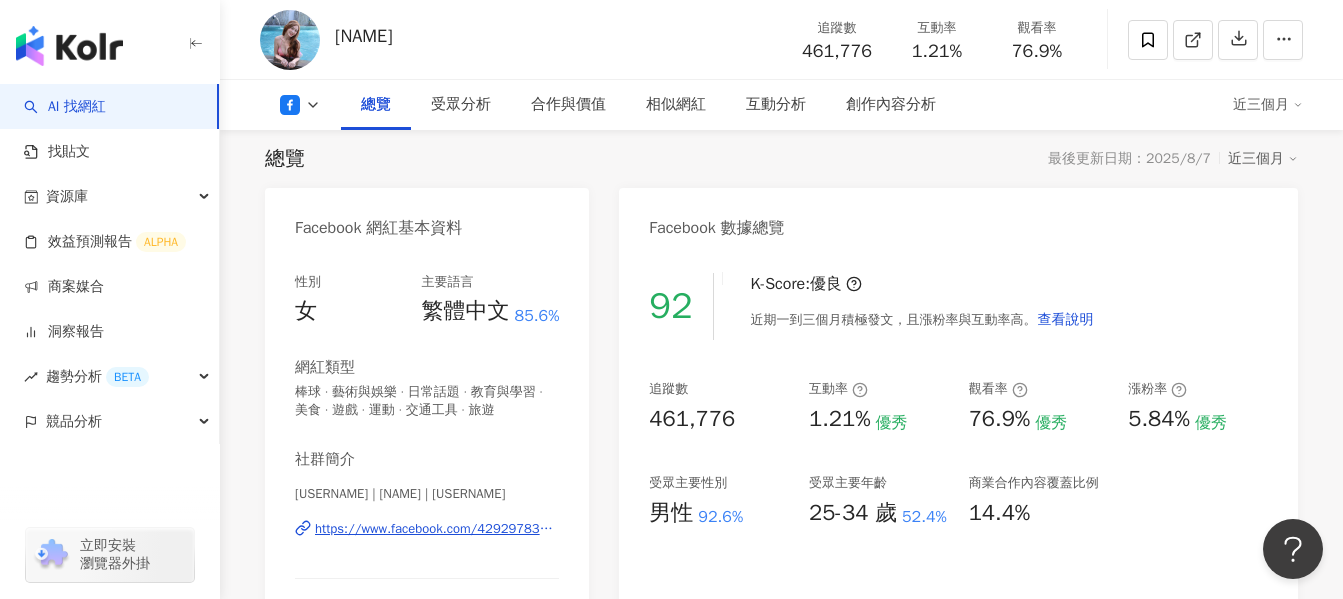 scroll, scrollTop: 0, scrollLeft: 0, axis: both 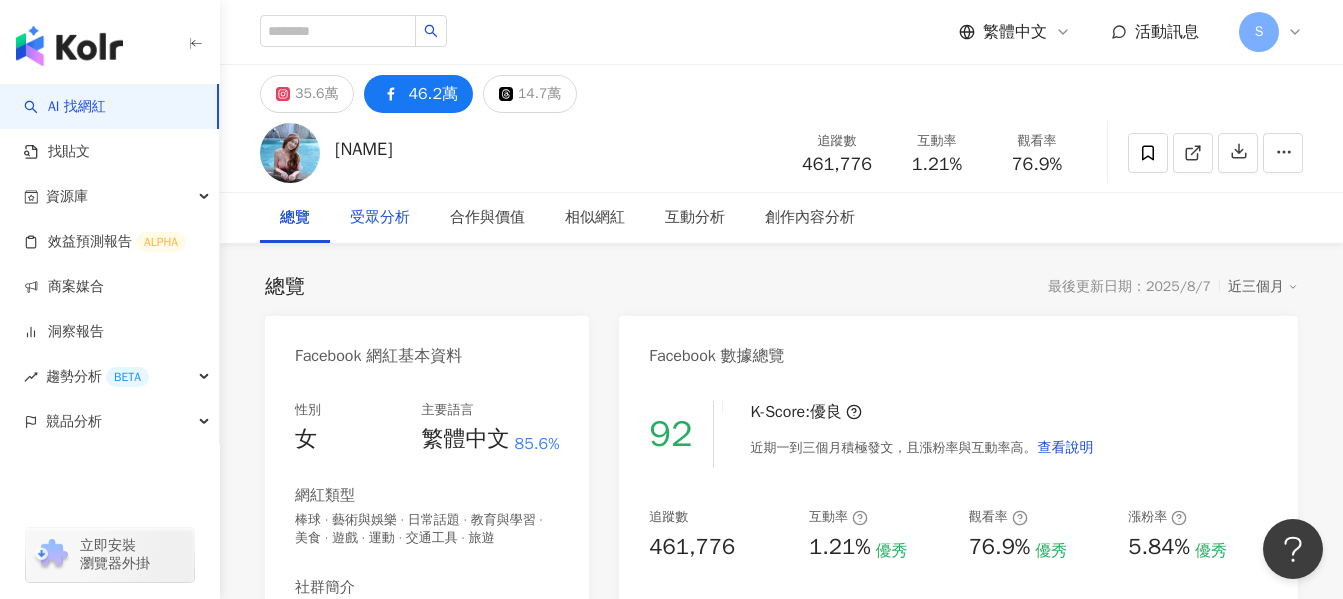 click on "受眾分析" at bounding box center (380, 218) 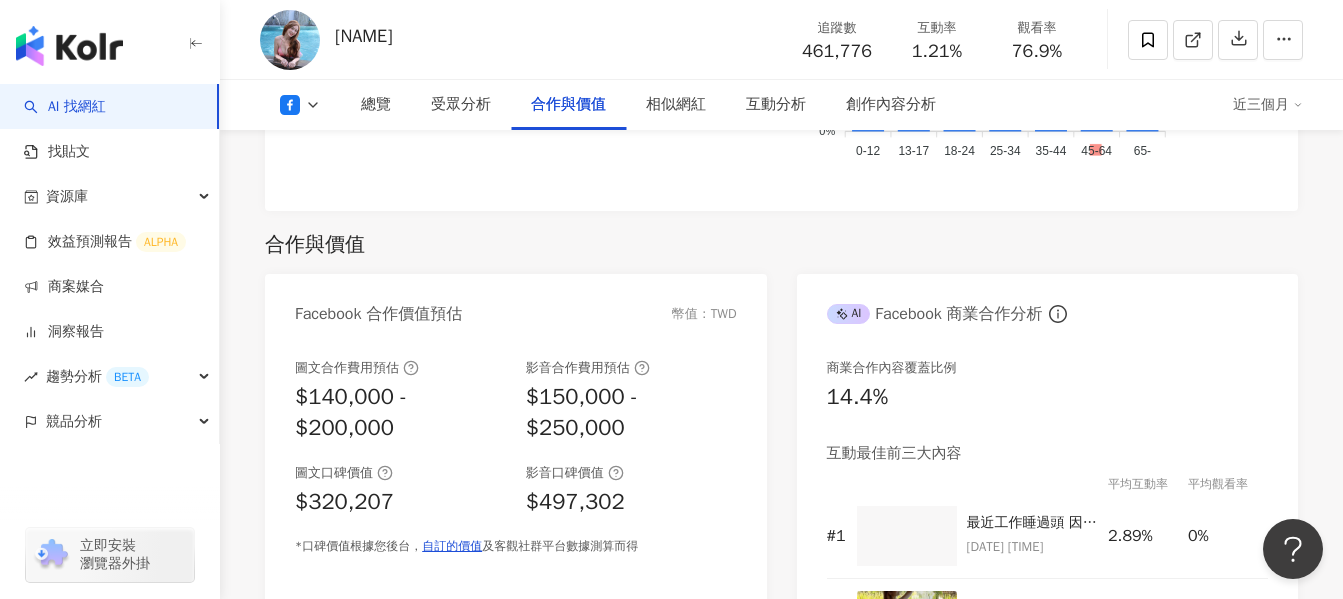 scroll, scrollTop: 2257, scrollLeft: 0, axis: vertical 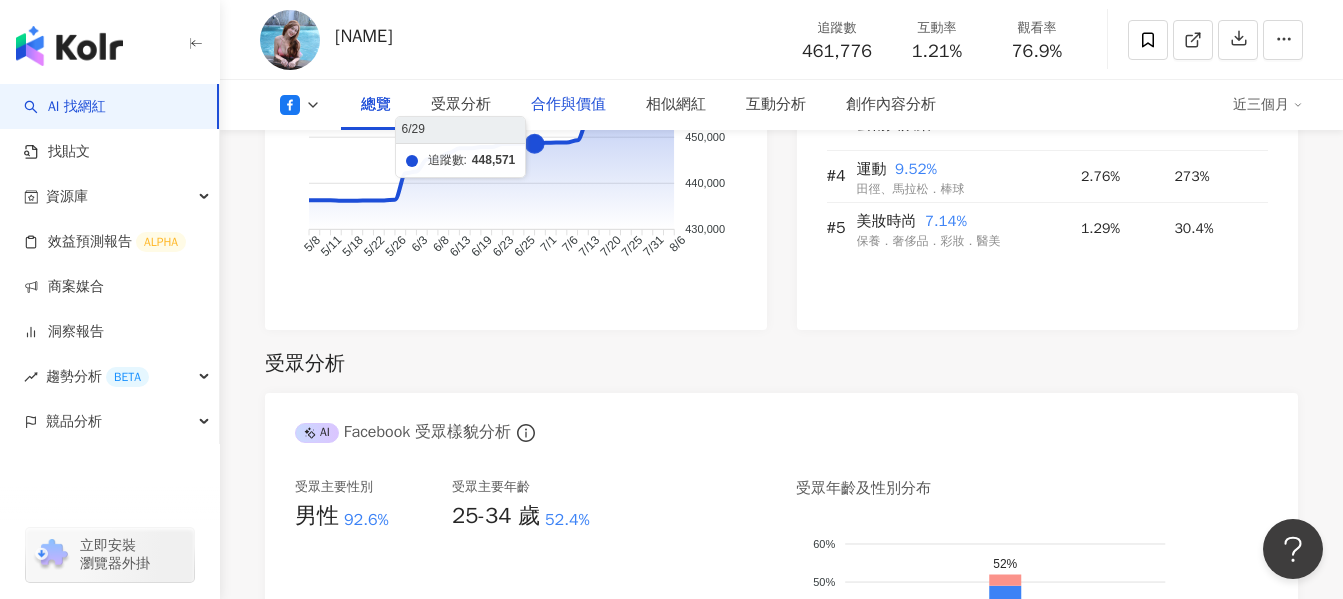 click on "合作與價值" at bounding box center [568, 105] 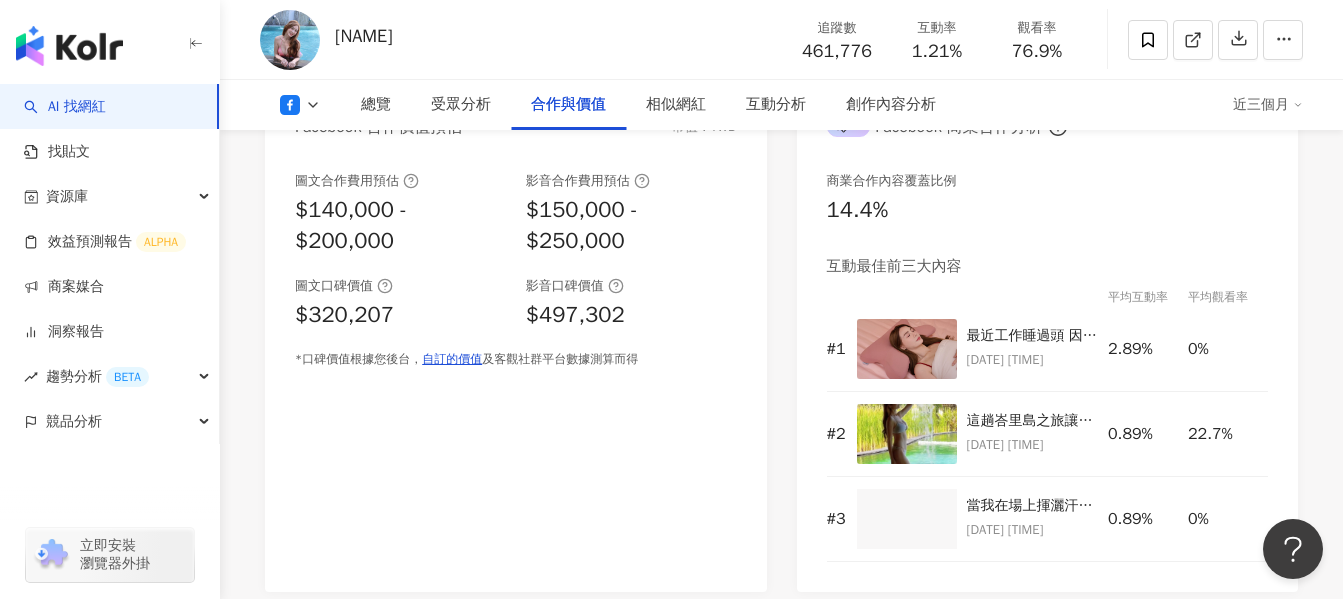 scroll, scrollTop: 2279, scrollLeft: 0, axis: vertical 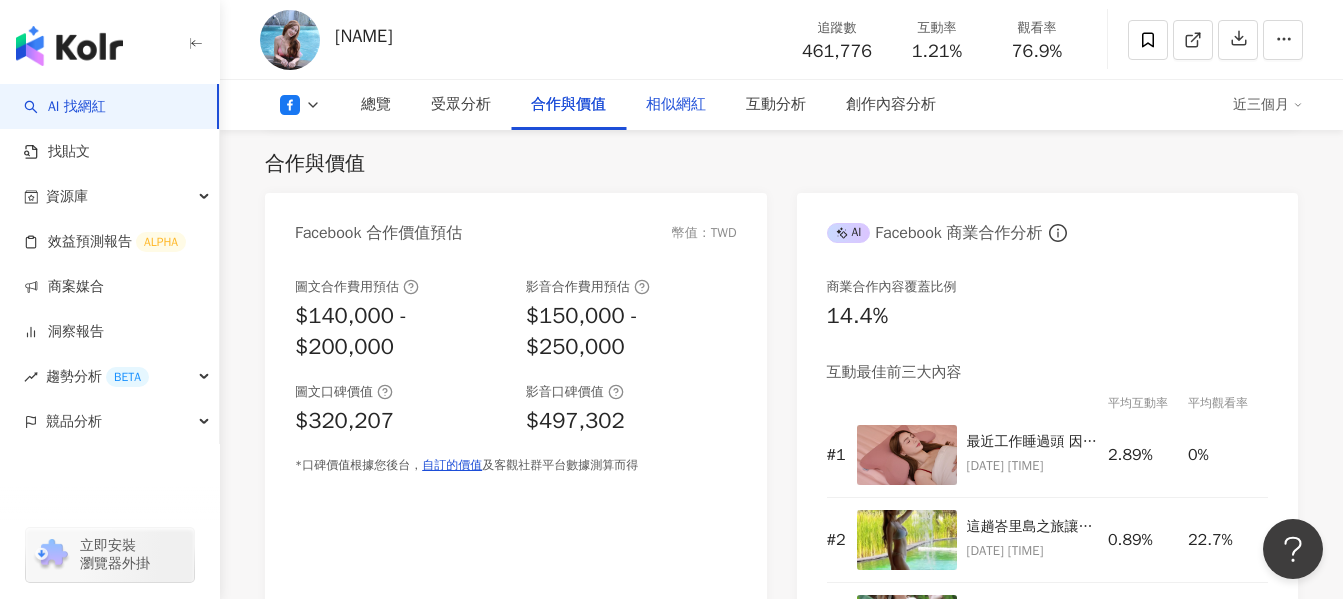 click on "相似網紅" at bounding box center (676, 105) 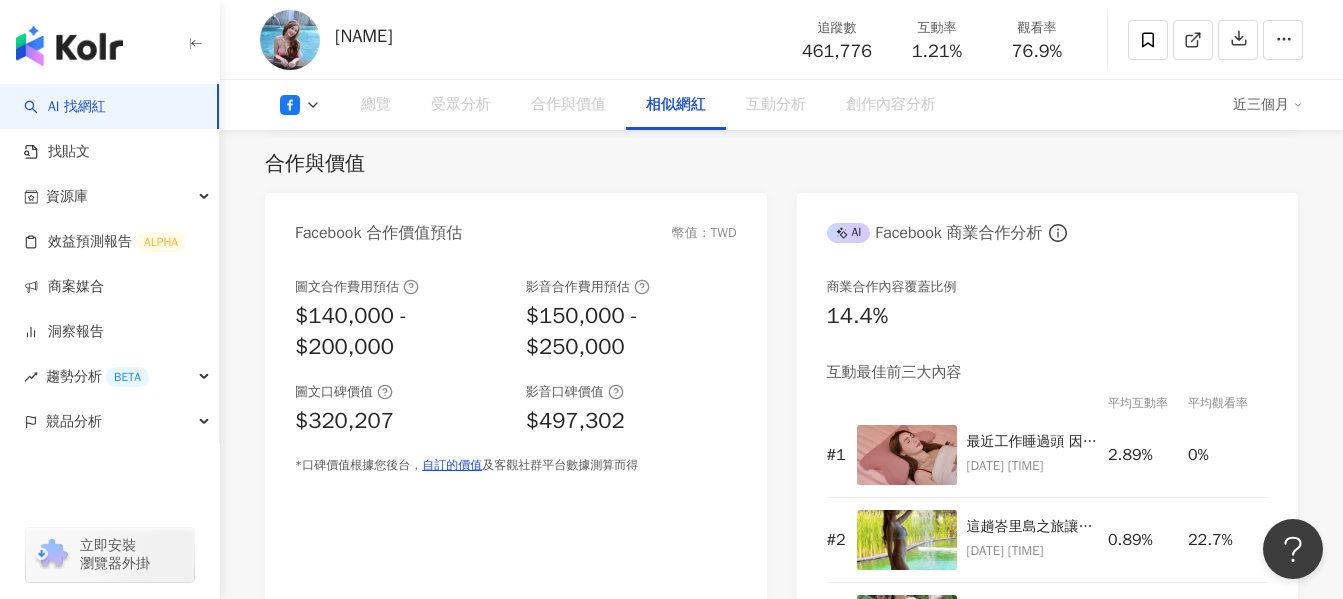 scroll, scrollTop: 2847, scrollLeft: 0, axis: vertical 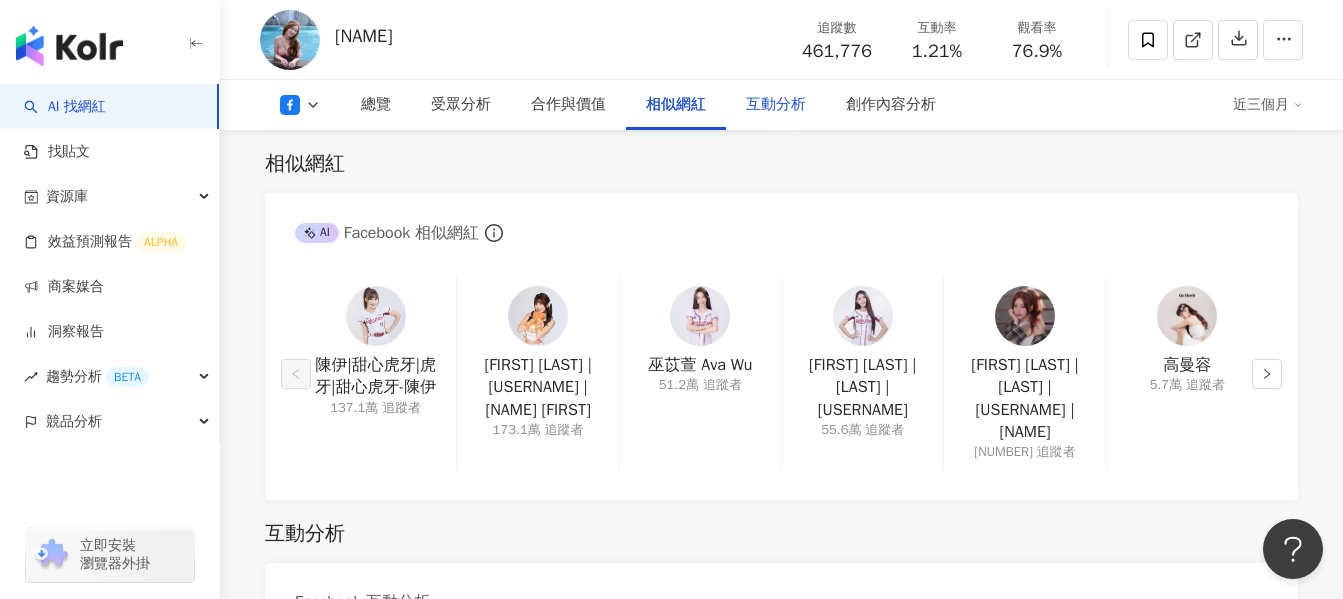 click on "互動分析" at bounding box center (776, 105) 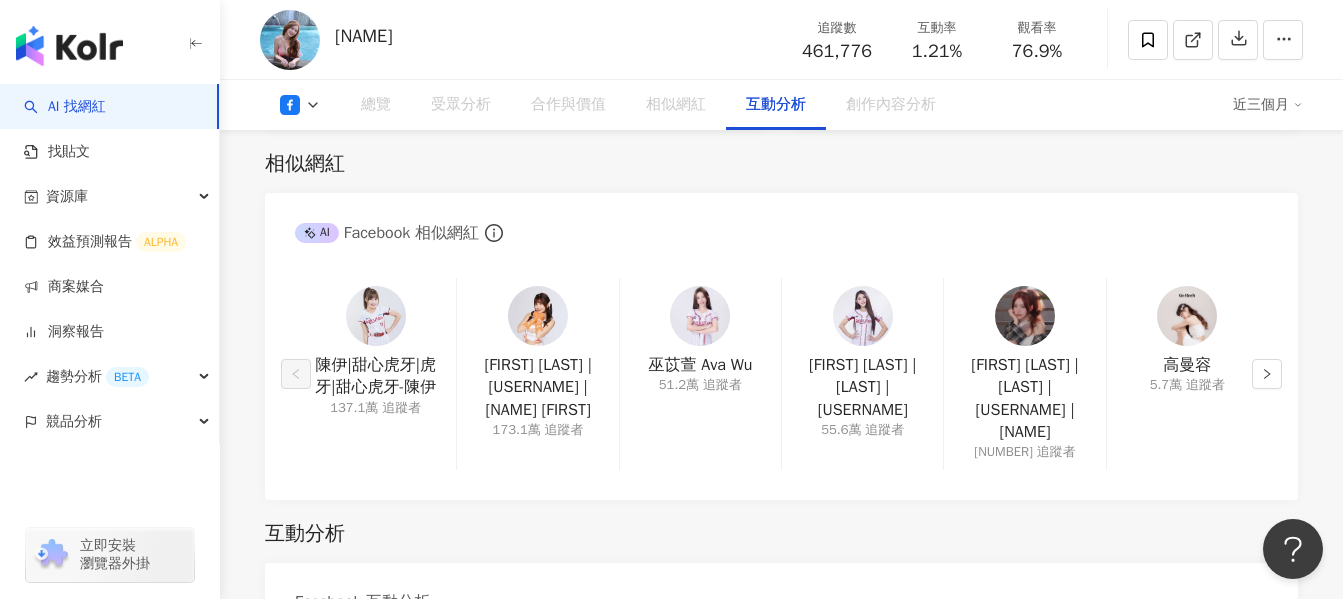 scroll, scrollTop: 3217, scrollLeft: 0, axis: vertical 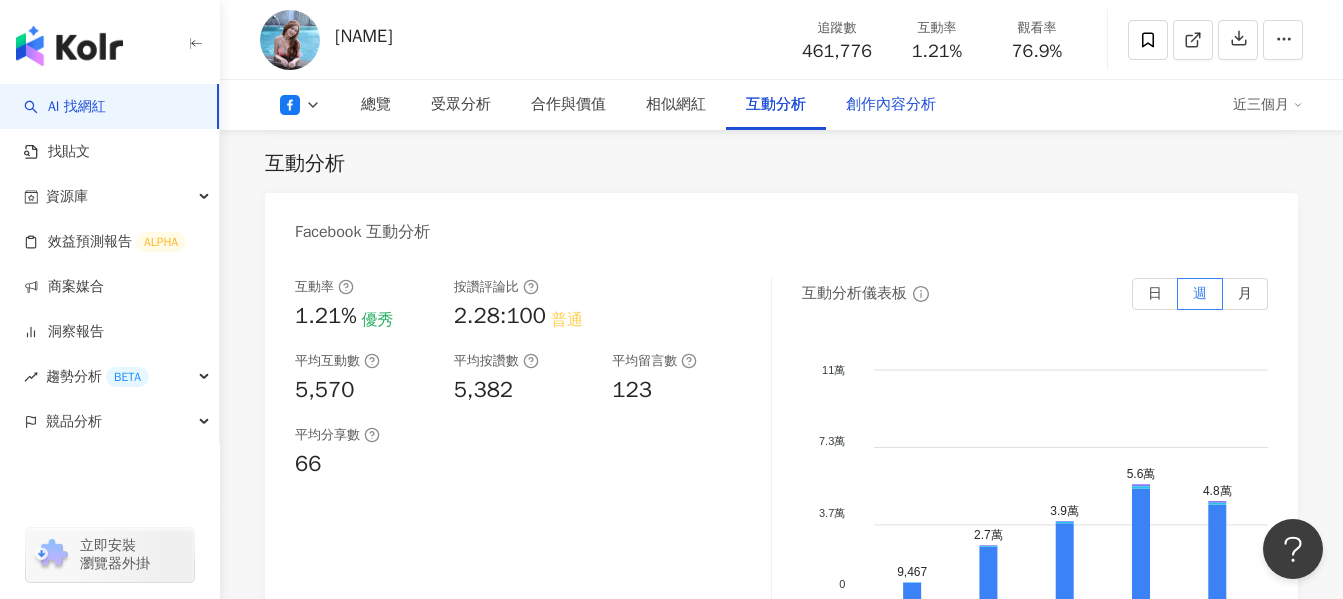 click on "創作內容分析" at bounding box center (891, 105) 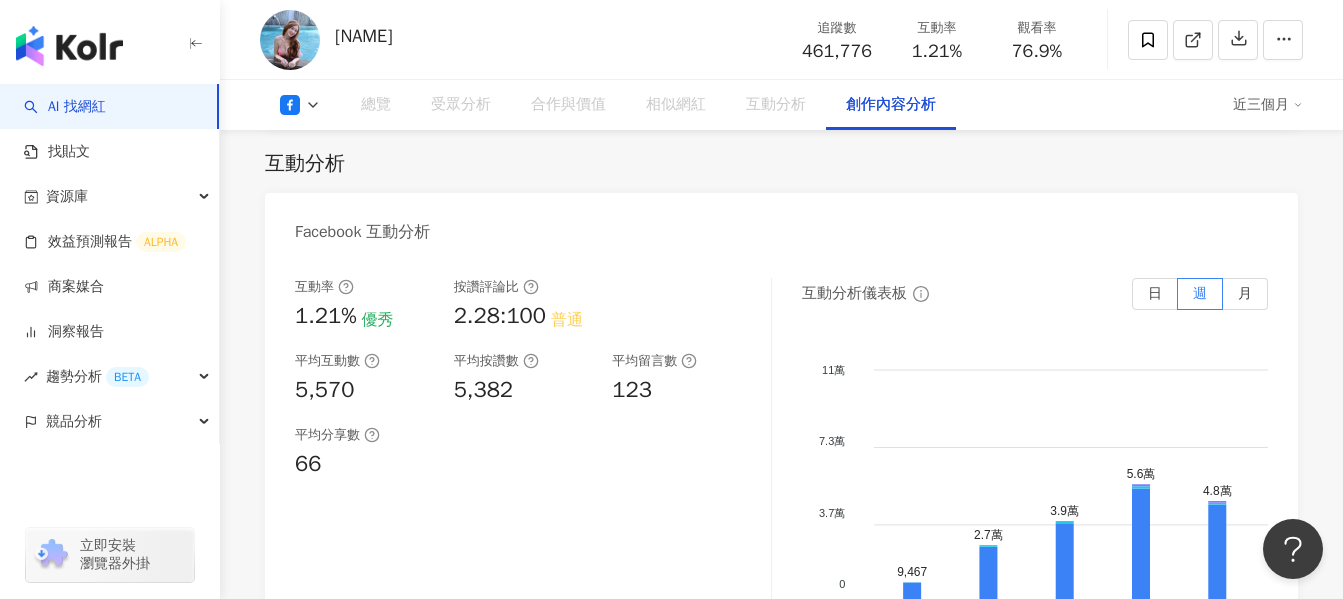 scroll, scrollTop: 4984, scrollLeft: 0, axis: vertical 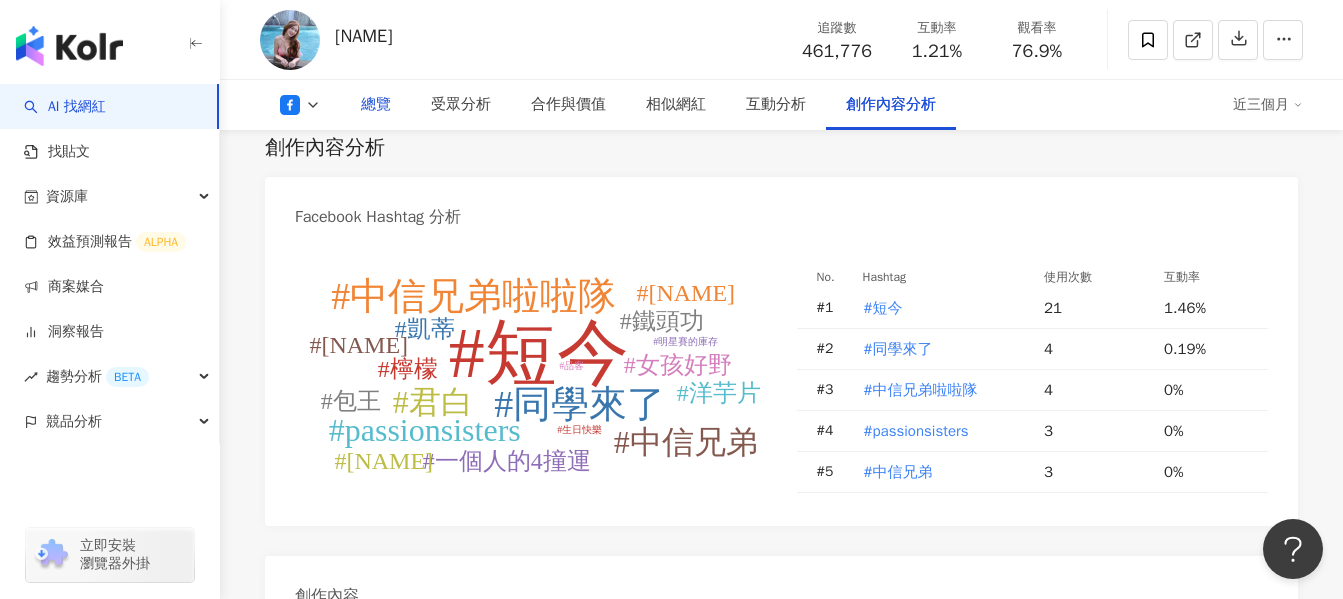 click on "總覽" at bounding box center [376, 105] 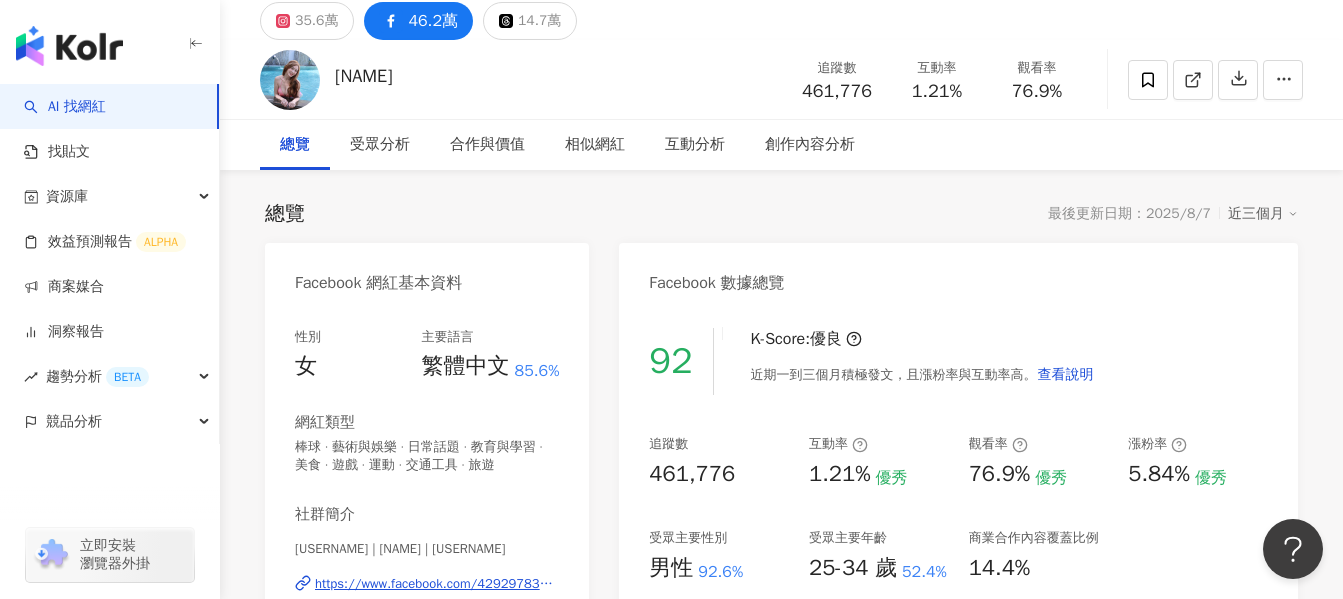 scroll, scrollTop: 0, scrollLeft: 0, axis: both 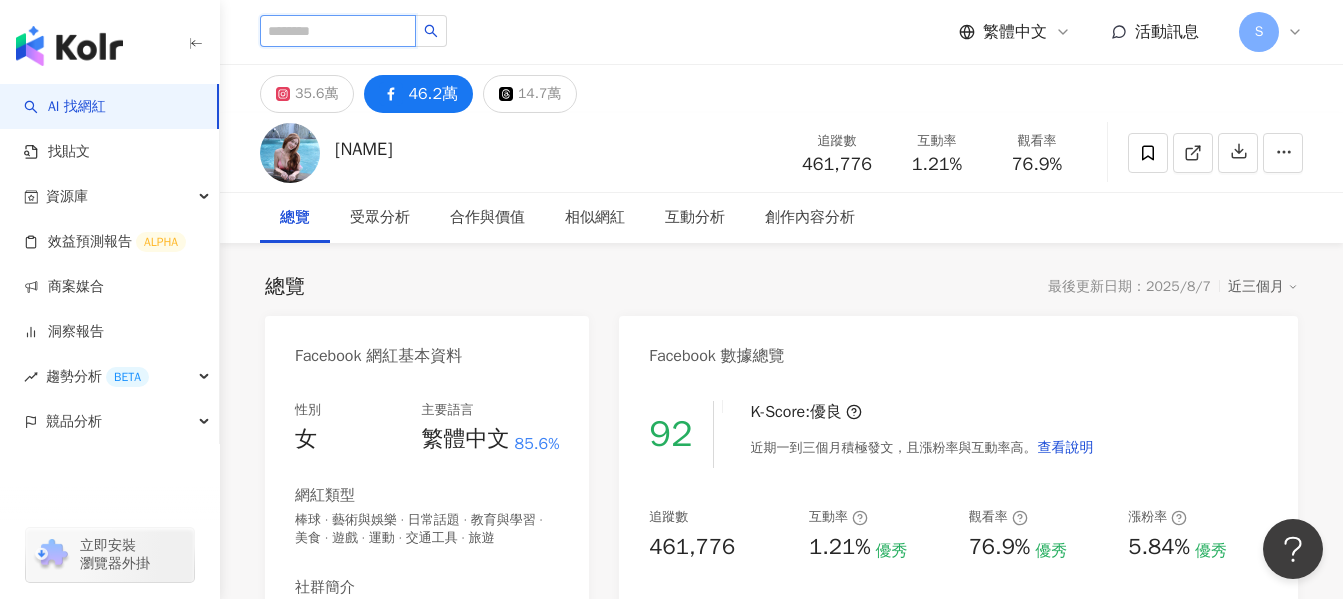 click at bounding box center [338, 31] 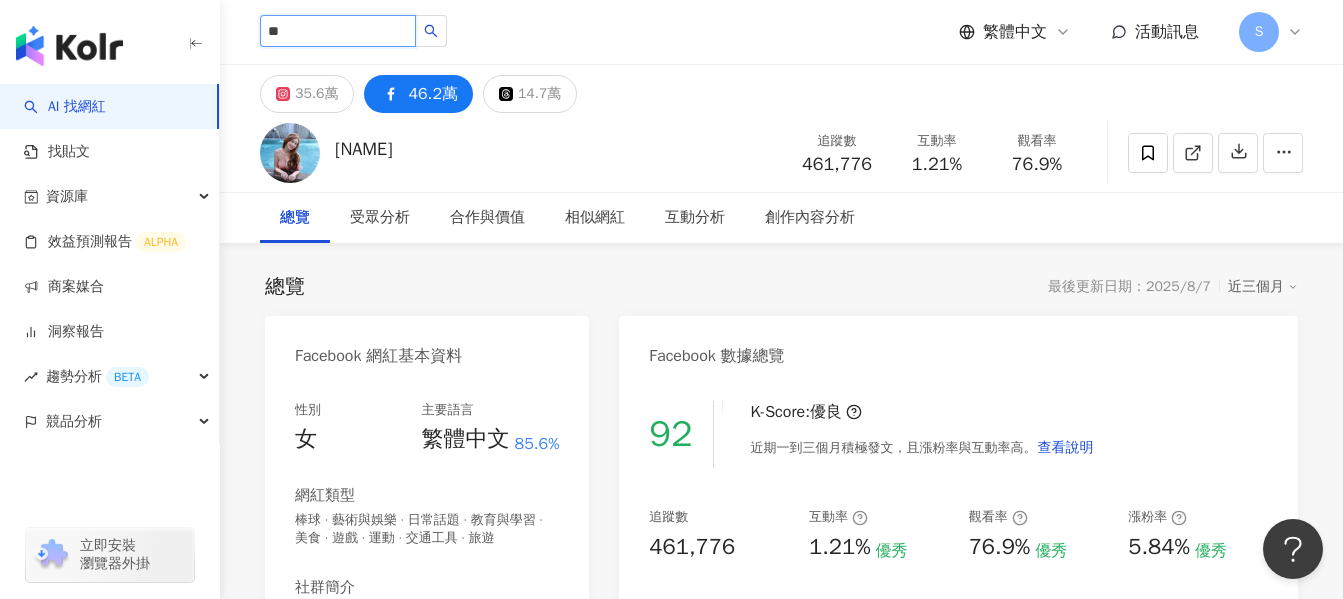type on "*" 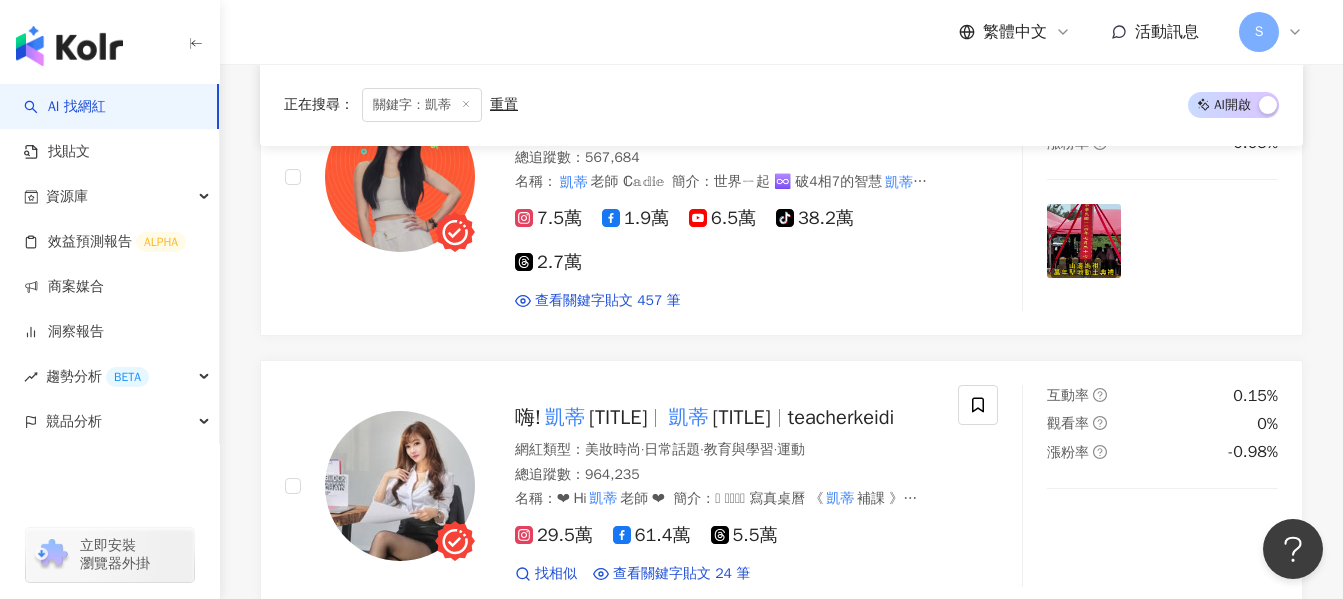 scroll, scrollTop: 700, scrollLeft: 0, axis: vertical 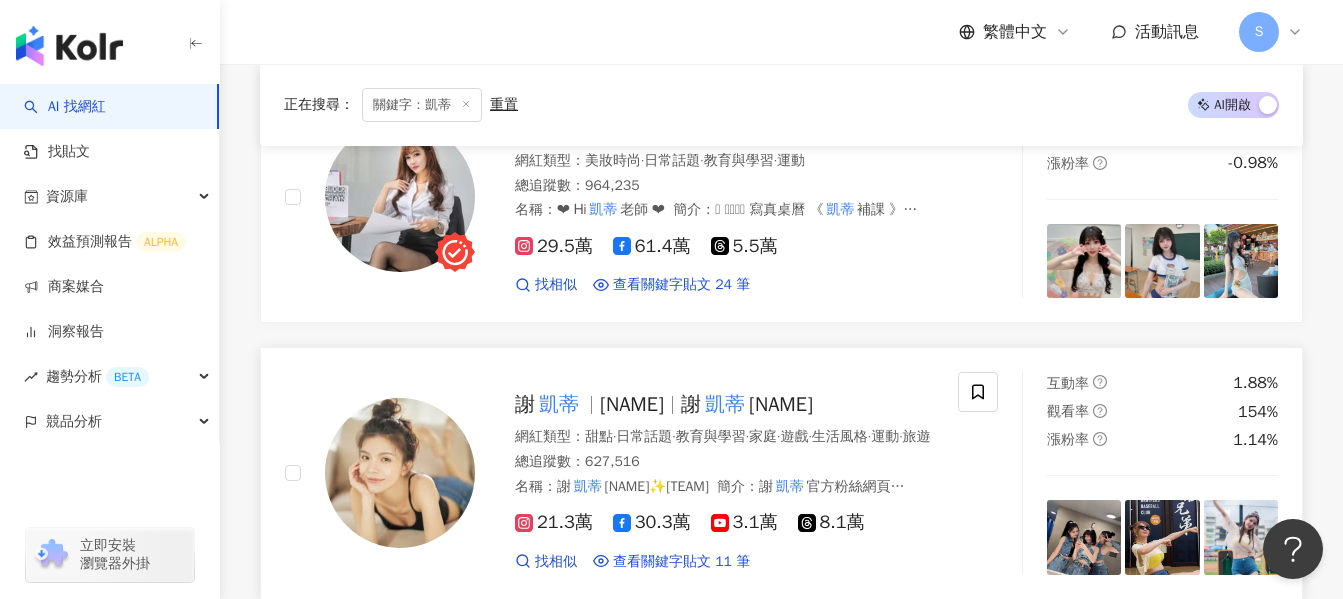 click on "謝 凱蒂 Katy 謝 凱蒂  Katy" at bounding box center [724, 405] 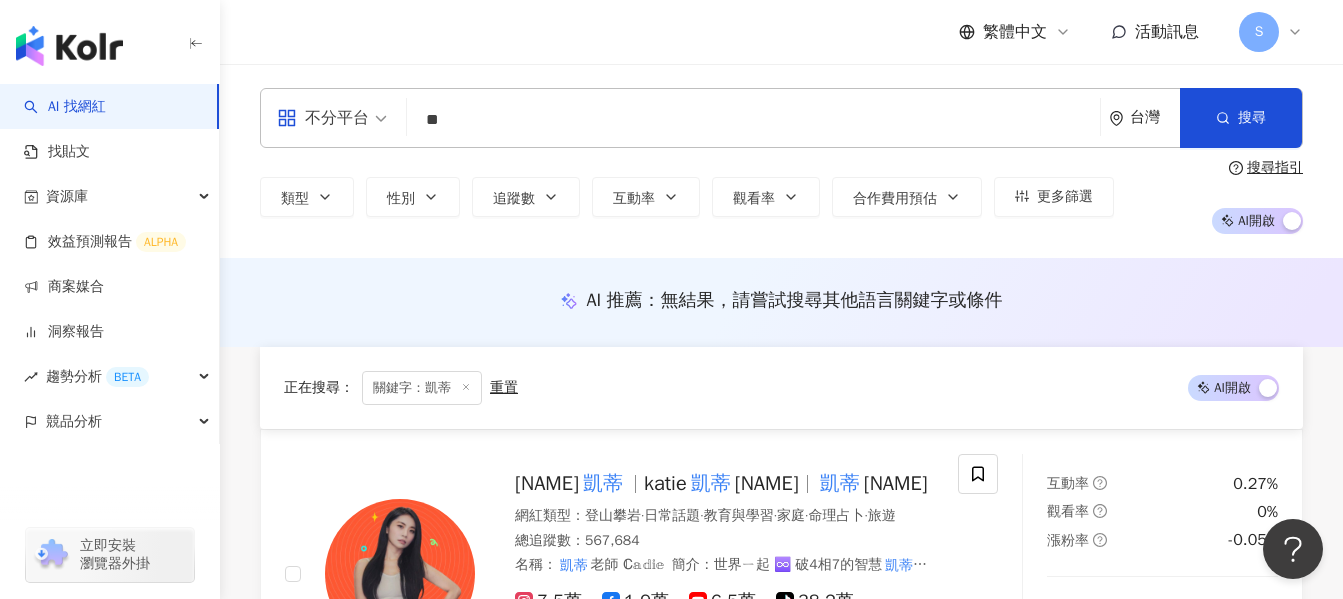 scroll, scrollTop: 700, scrollLeft: 0, axis: vertical 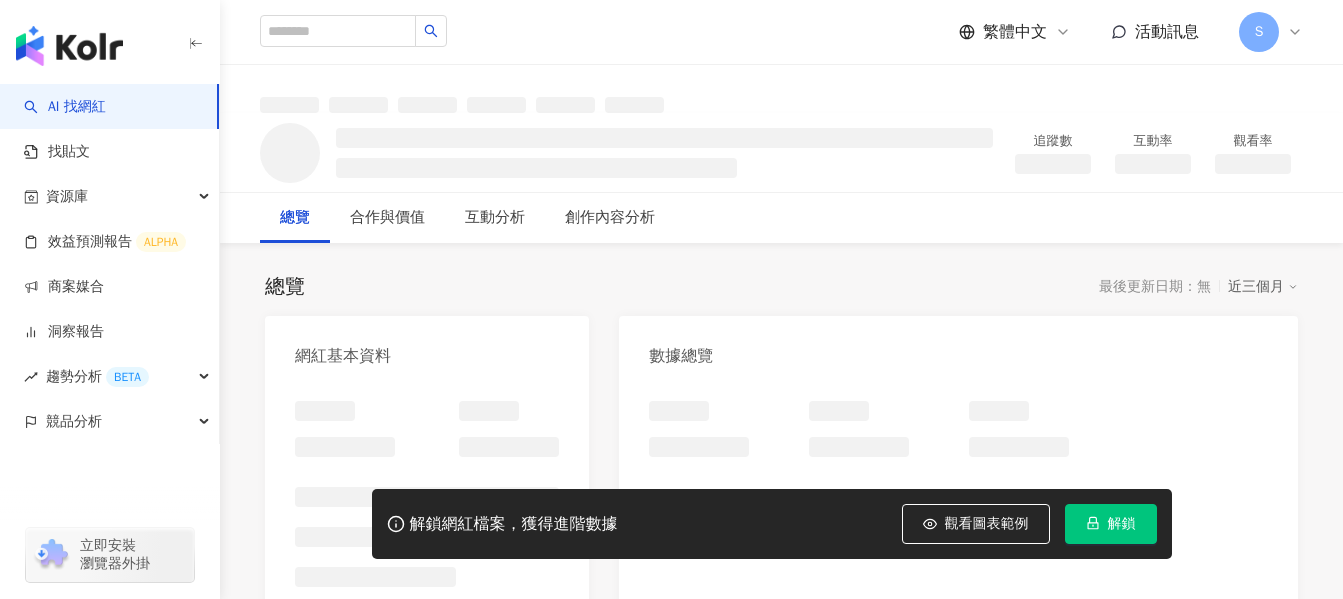 click on "解鎖" at bounding box center (1122, 524) 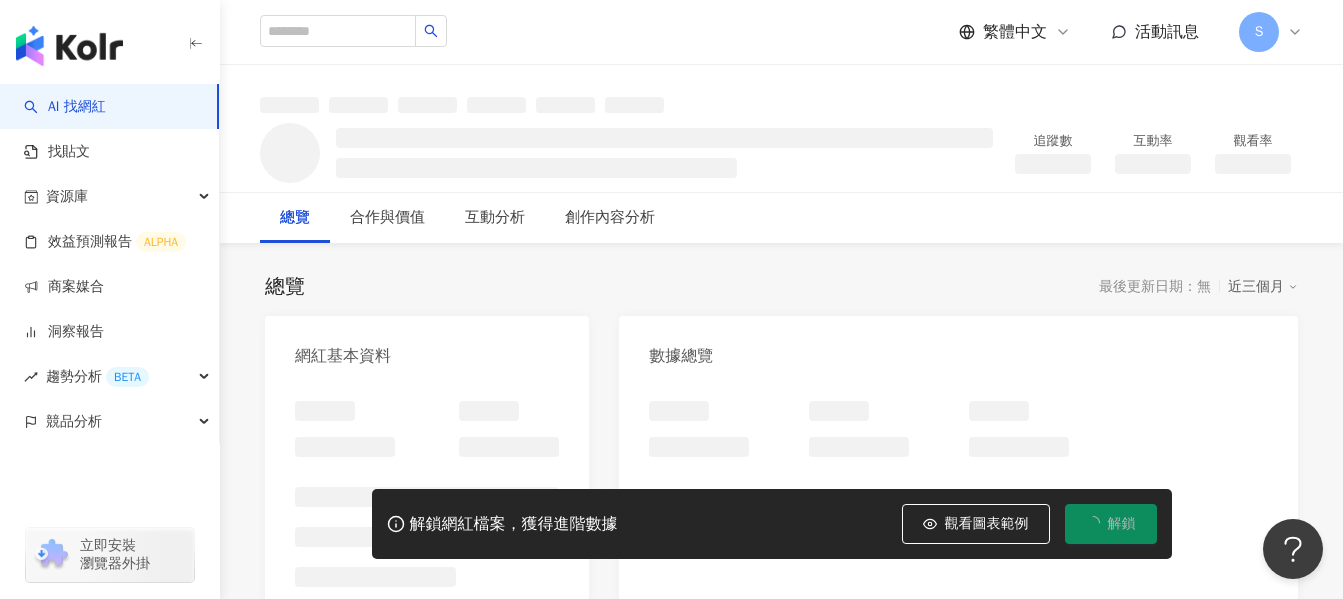 scroll, scrollTop: 0, scrollLeft: 0, axis: both 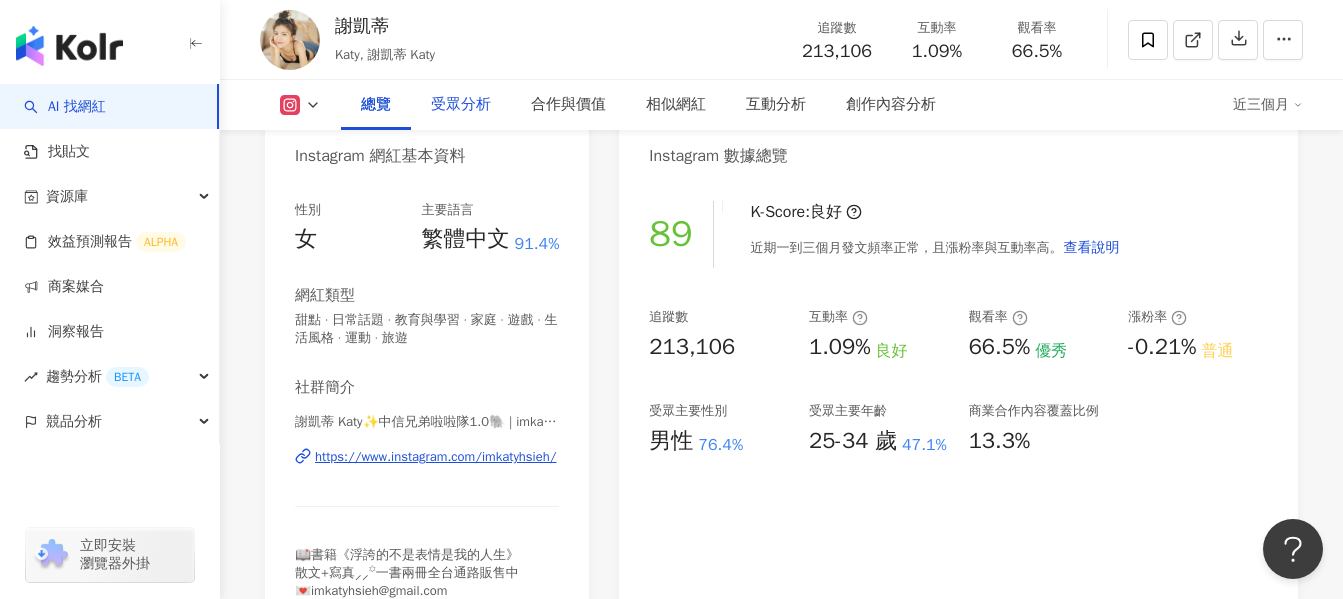 click on "受眾分析" at bounding box center [461, 105] 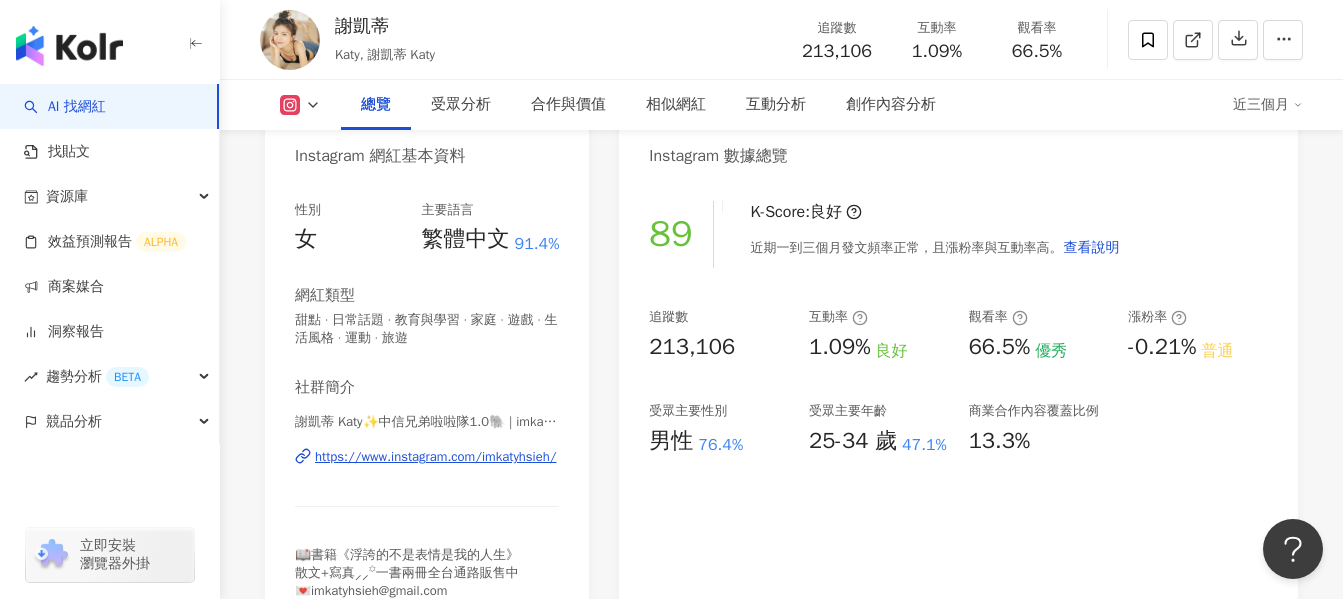 scroll, scrollTop: 1708, scrollLeft: 0, axis: vertical 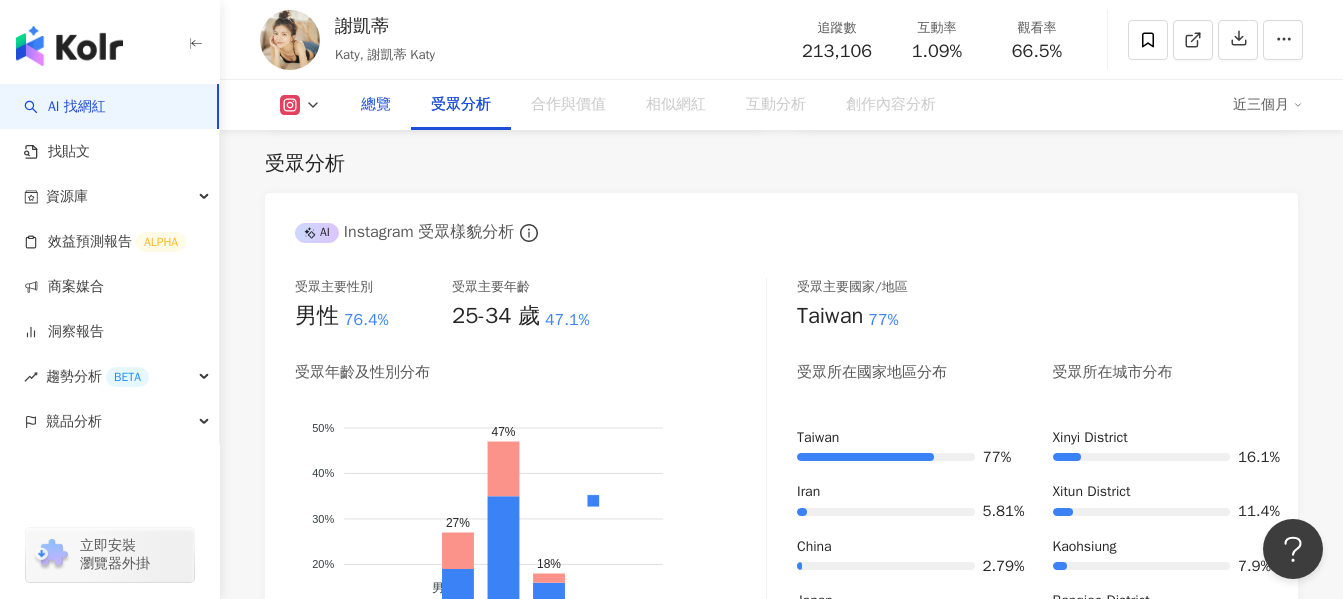 click on "總覽" at bounding box center [376, 105] 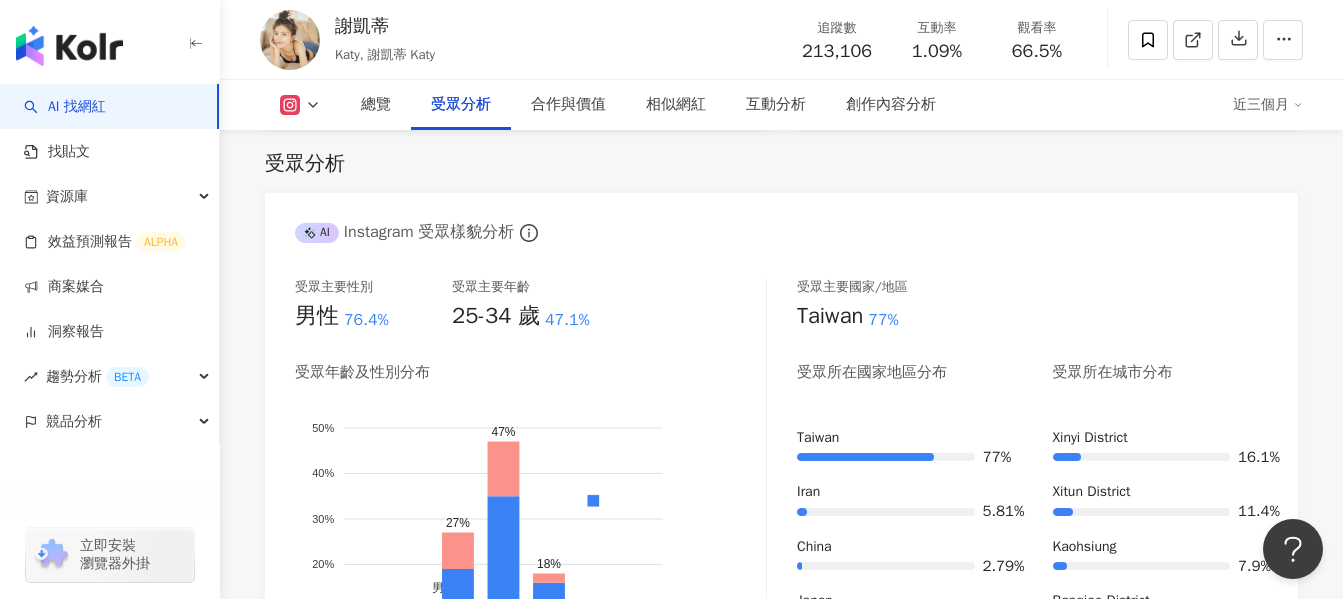 click 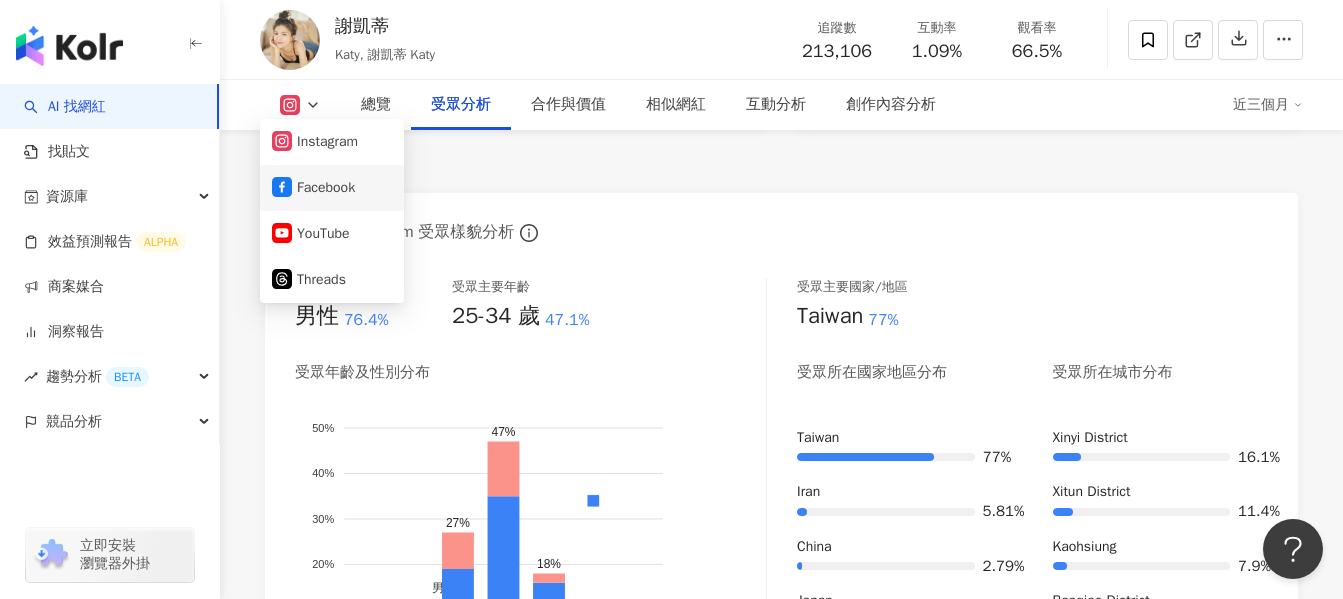 click on "Facebook" at bounding box center (332, 188) 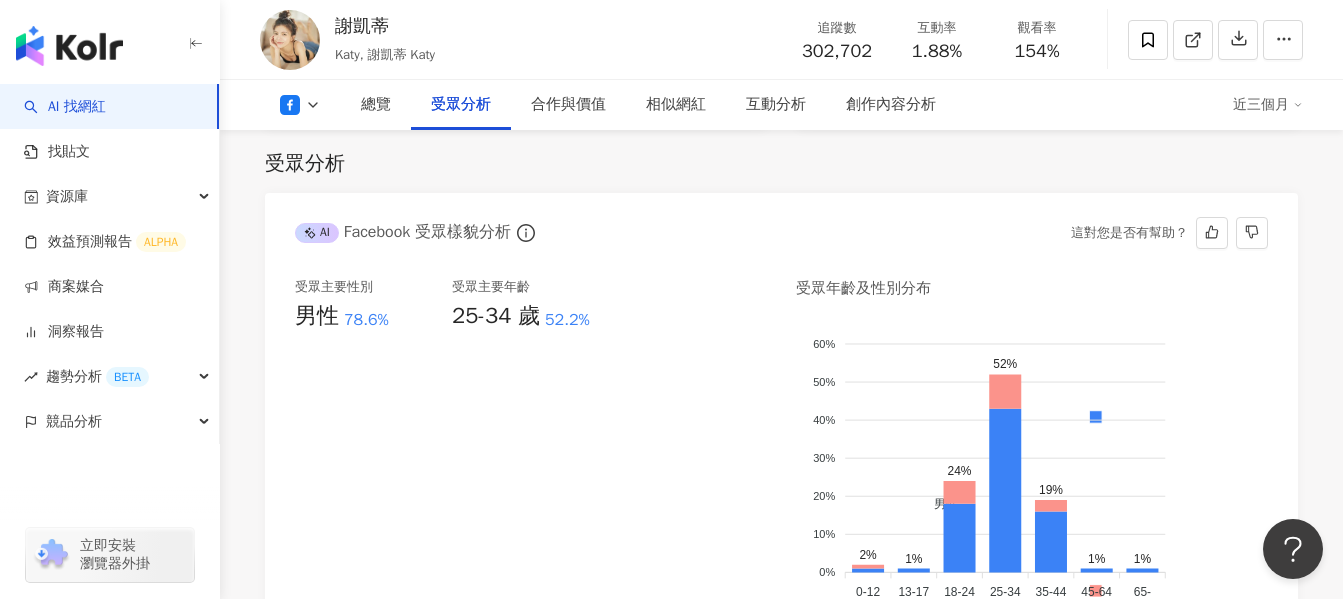scroll, scrollTop: 1857, scrollLeft: 0, axis: vertical 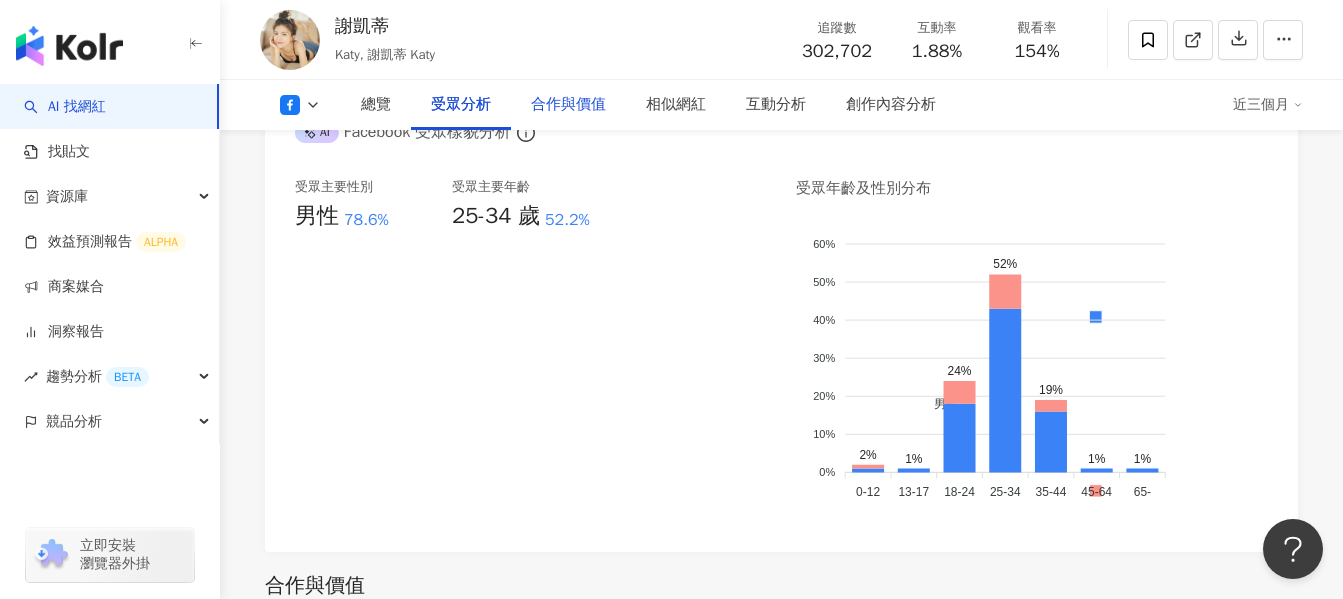 click on "合作與價值" at bounding box center [568, 105] 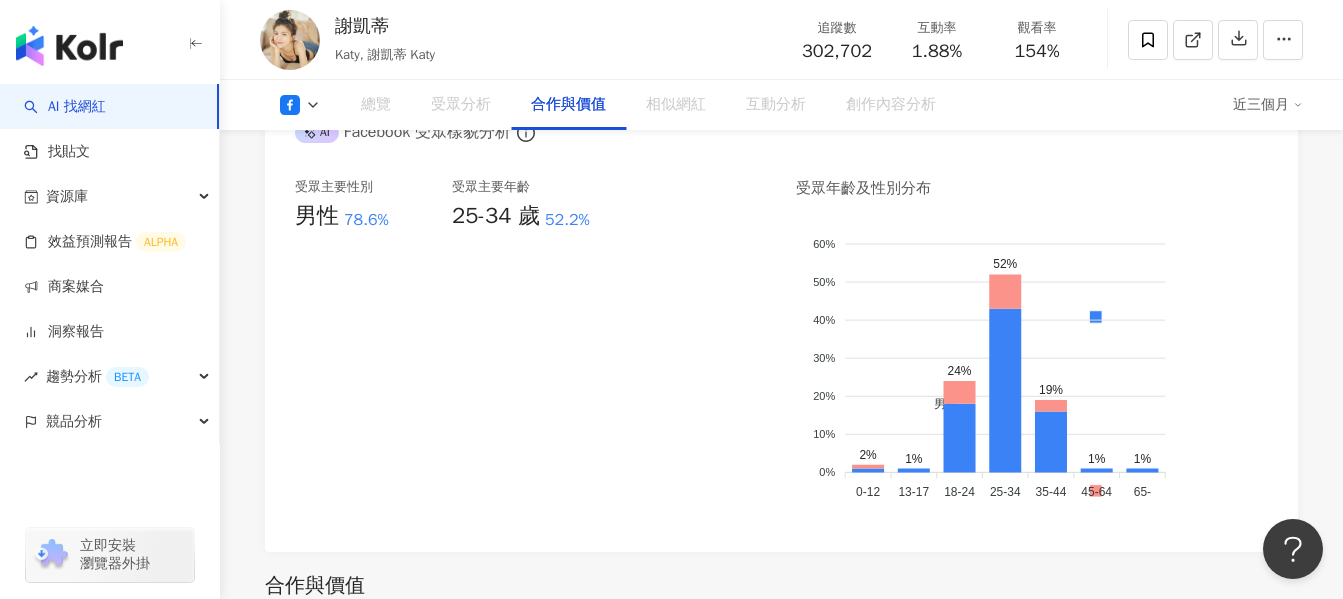 scroll, scrollTop: 2279, scrollLeft: 0, axis: vertical 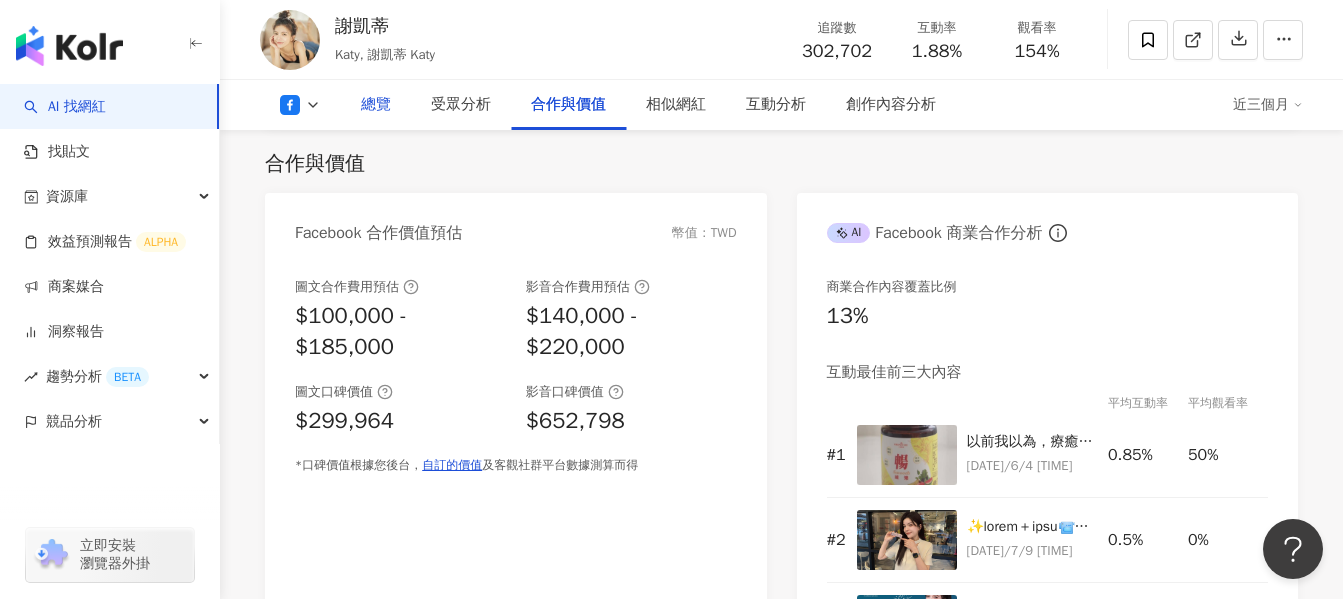 click on "總覽" at bounding box center (376, 105) 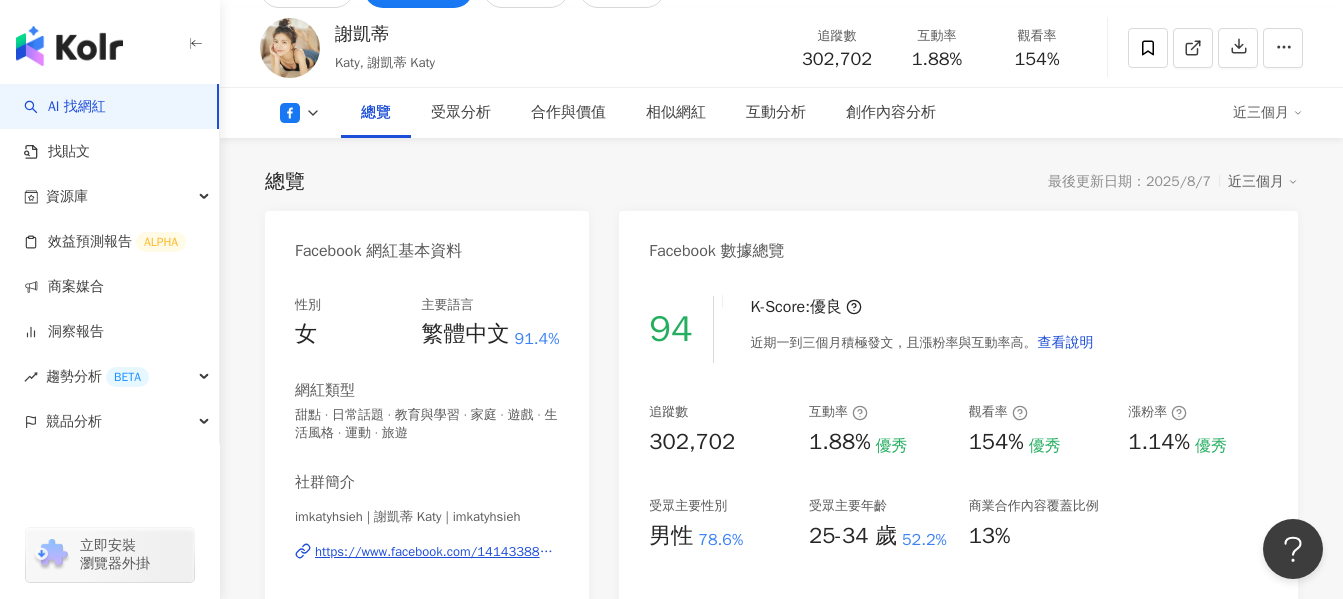 scroll, scrollTop: 0, scrollLeft: 0, axis: both 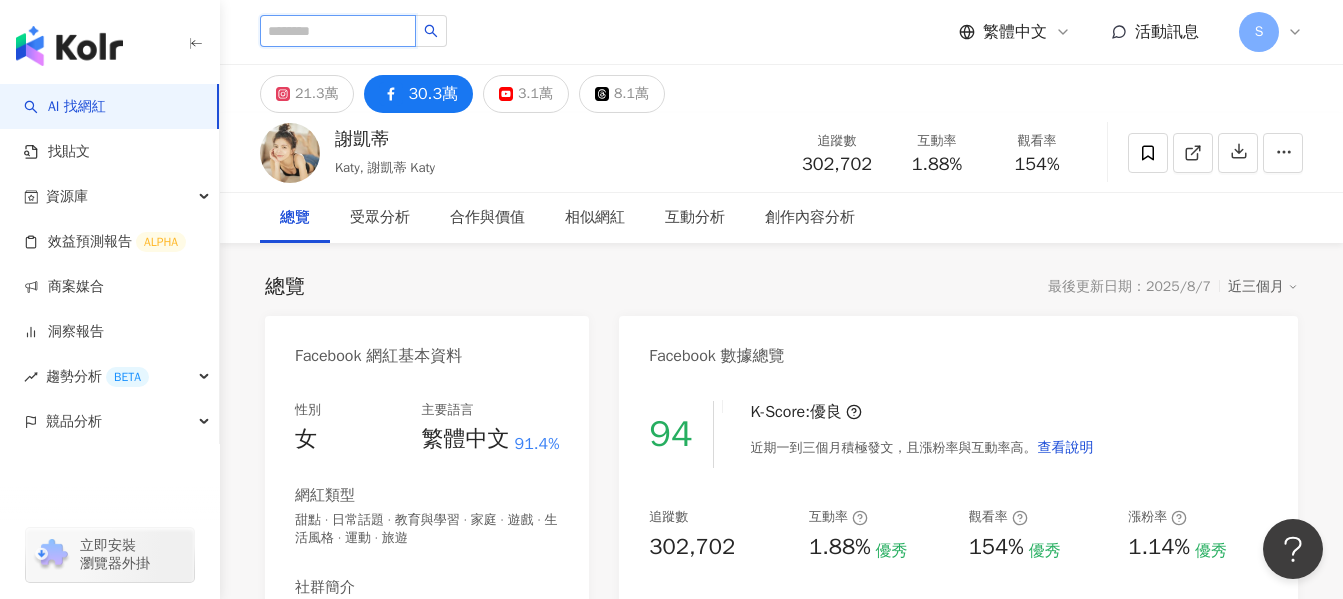 click at bounding box center [338, 31] 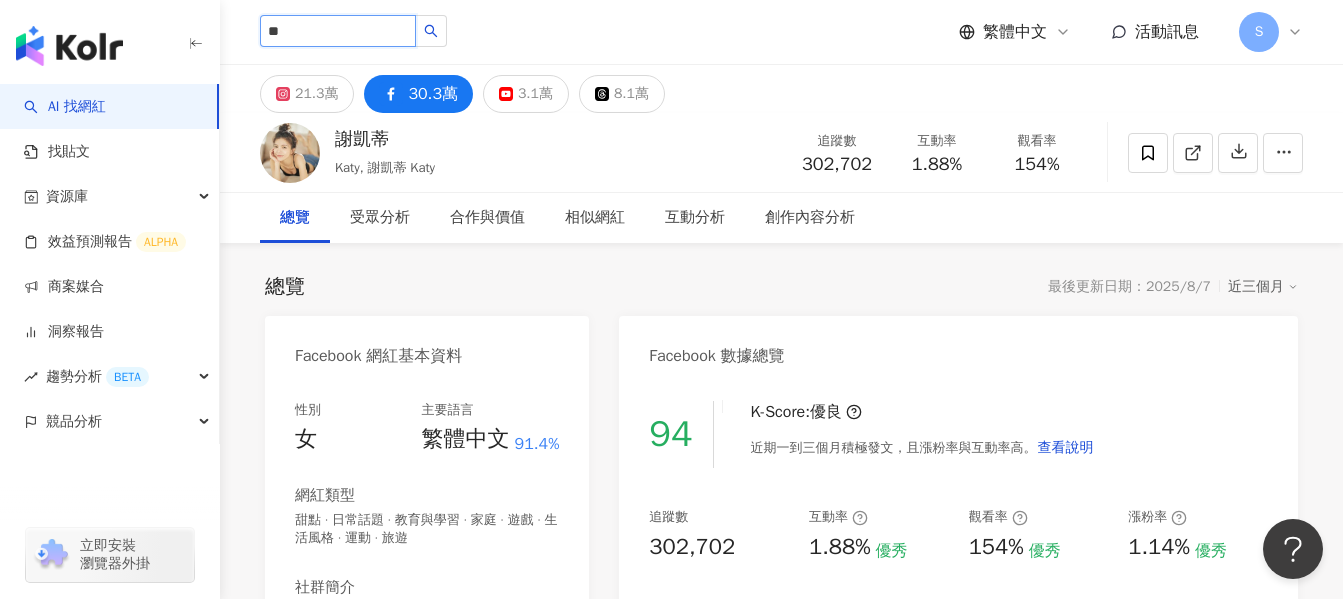 type on "**" 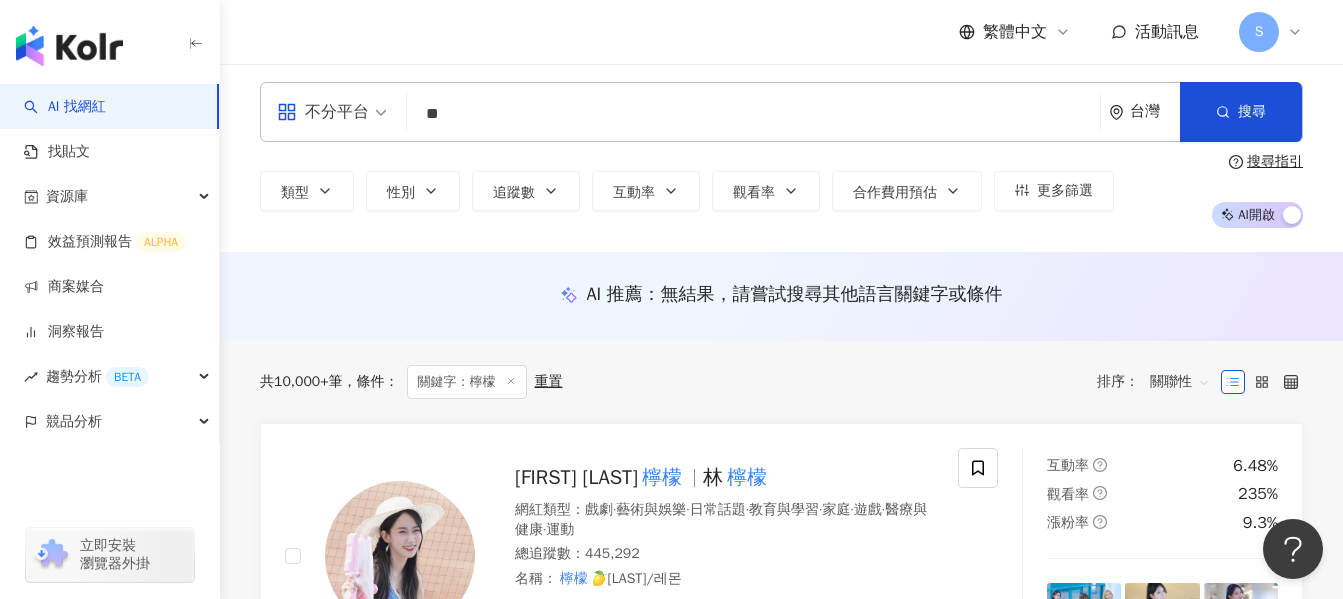 scroll, scrollTop: 100, scrollLeft: 0, axis: vertical 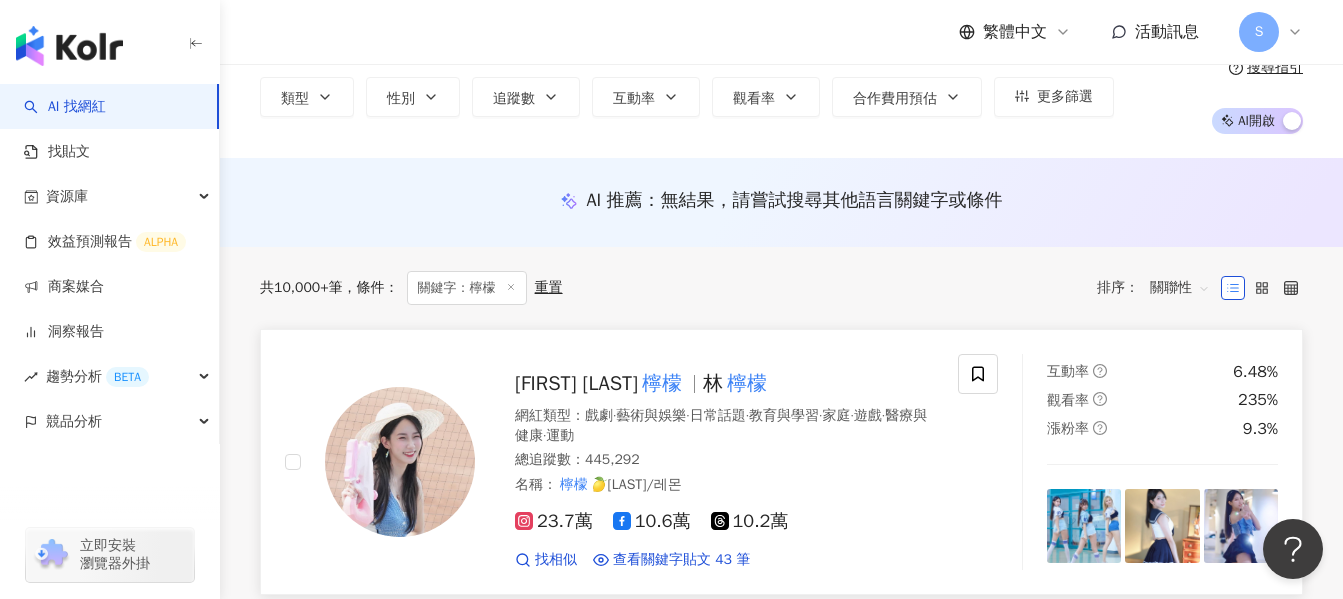 click on "網紅類型 ： 戲劇  ·  藝術與娛樂  ·  日常話題  ·  教育與學習  ·  家庭  ·  遊戲  ·  醫療與健康  ·  運動 總追蹤數 ： 445,292 名稱 ： 檸檬 🍋芳婧/레몬" at bounding box center [724, 450] 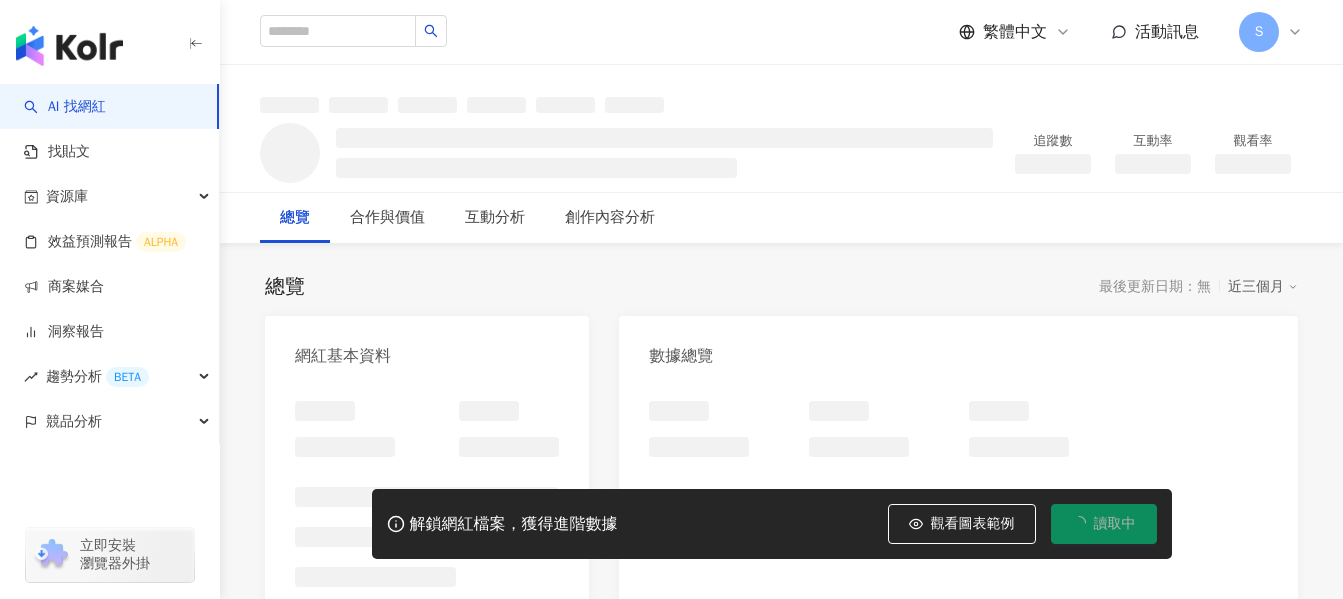 scroll, scrollTop: 0, scrollLeft: 0, axis: both 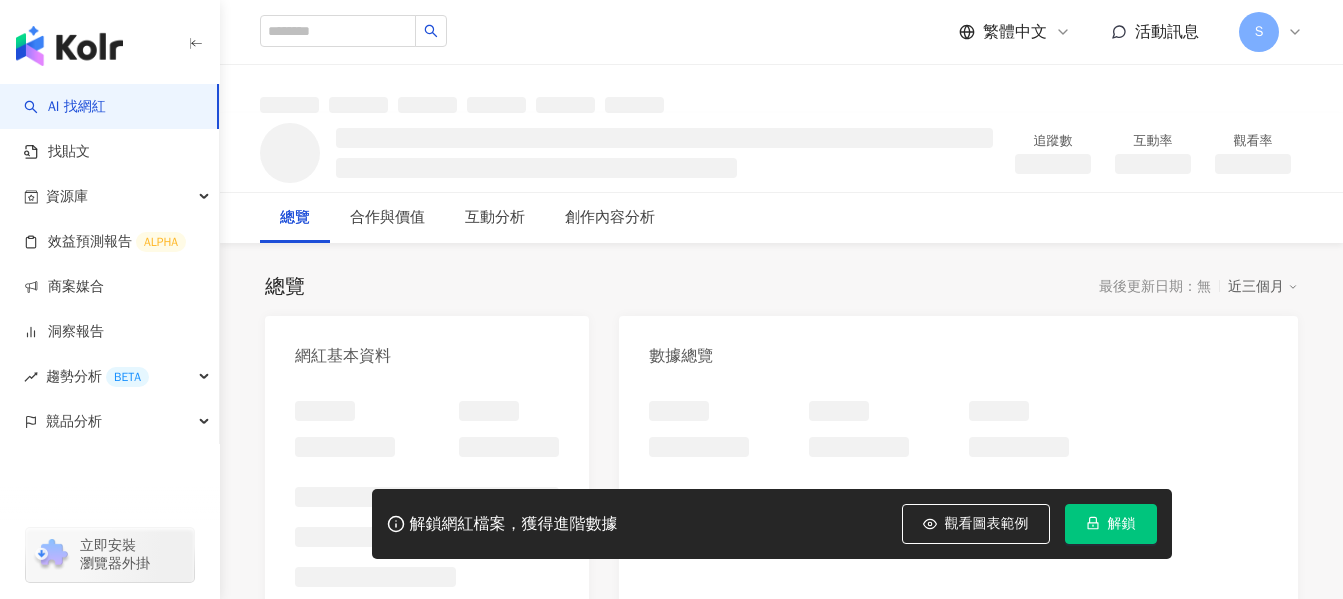 click on "解鎖" at bounding box center (1111, 524) 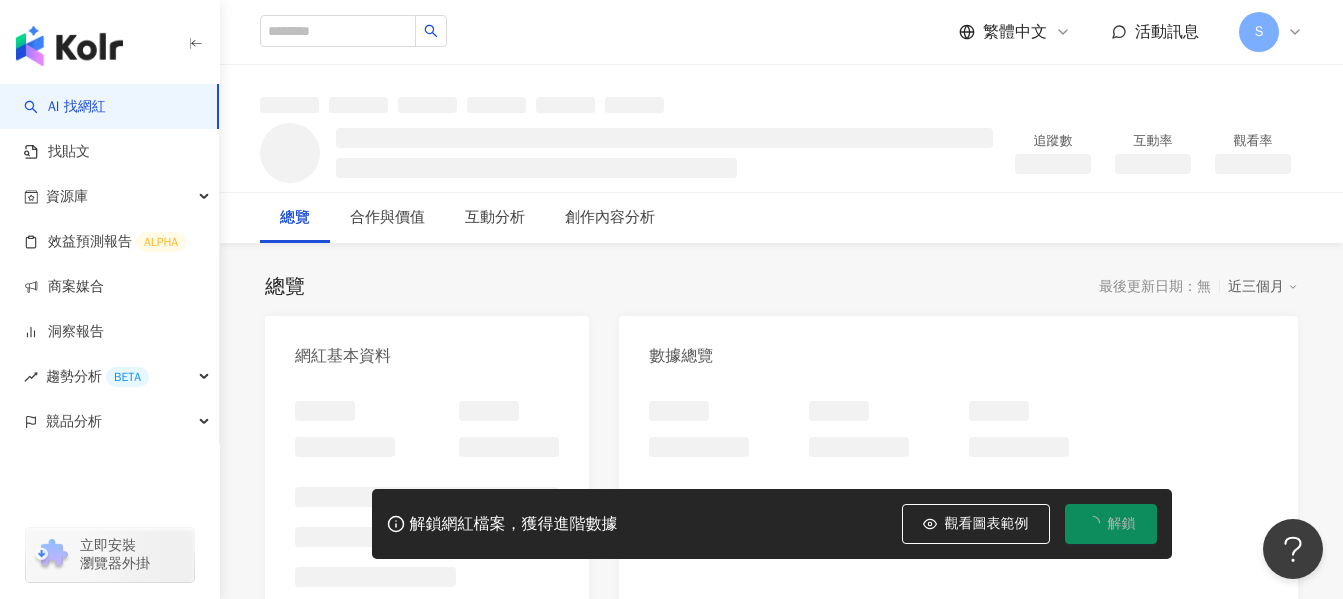 scroll, scrollTop: 0, scrollLeft: 0, axis: both 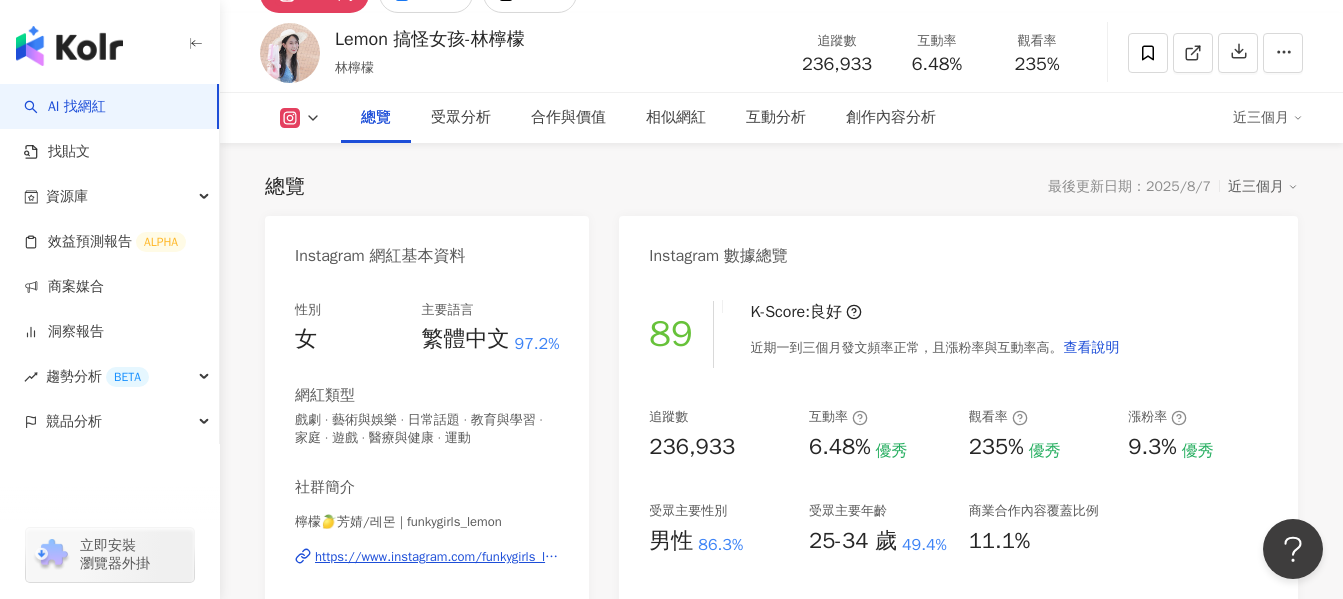 click 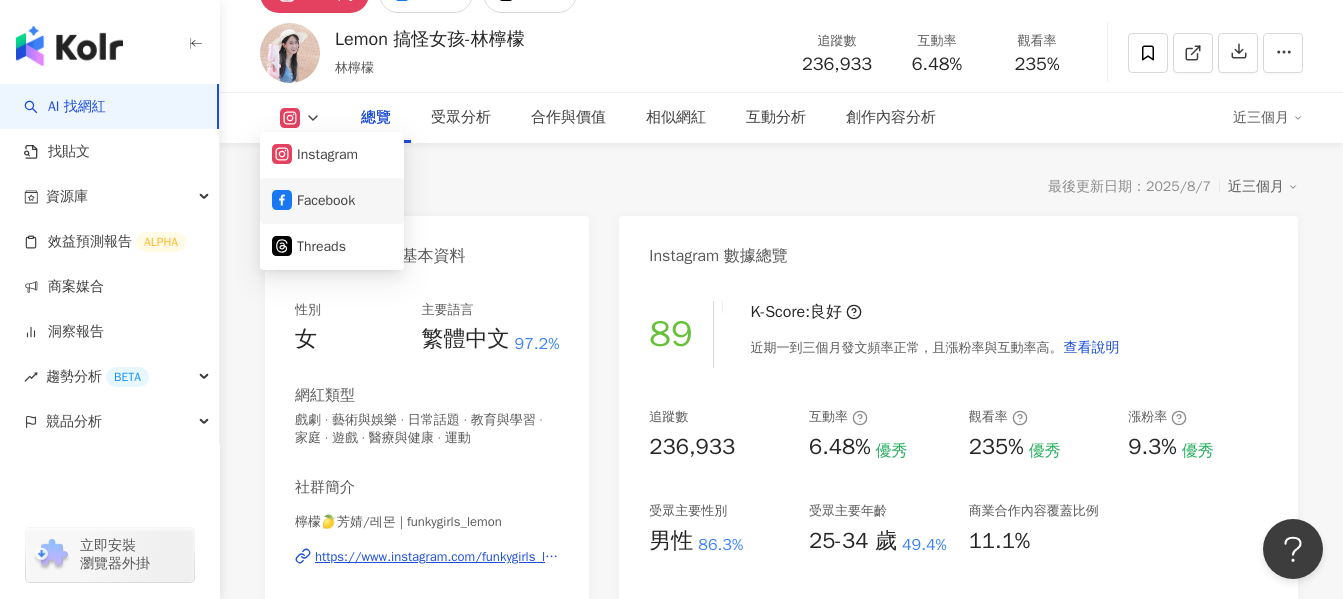 click on "Facebook" at bounding box center (332, 201) 